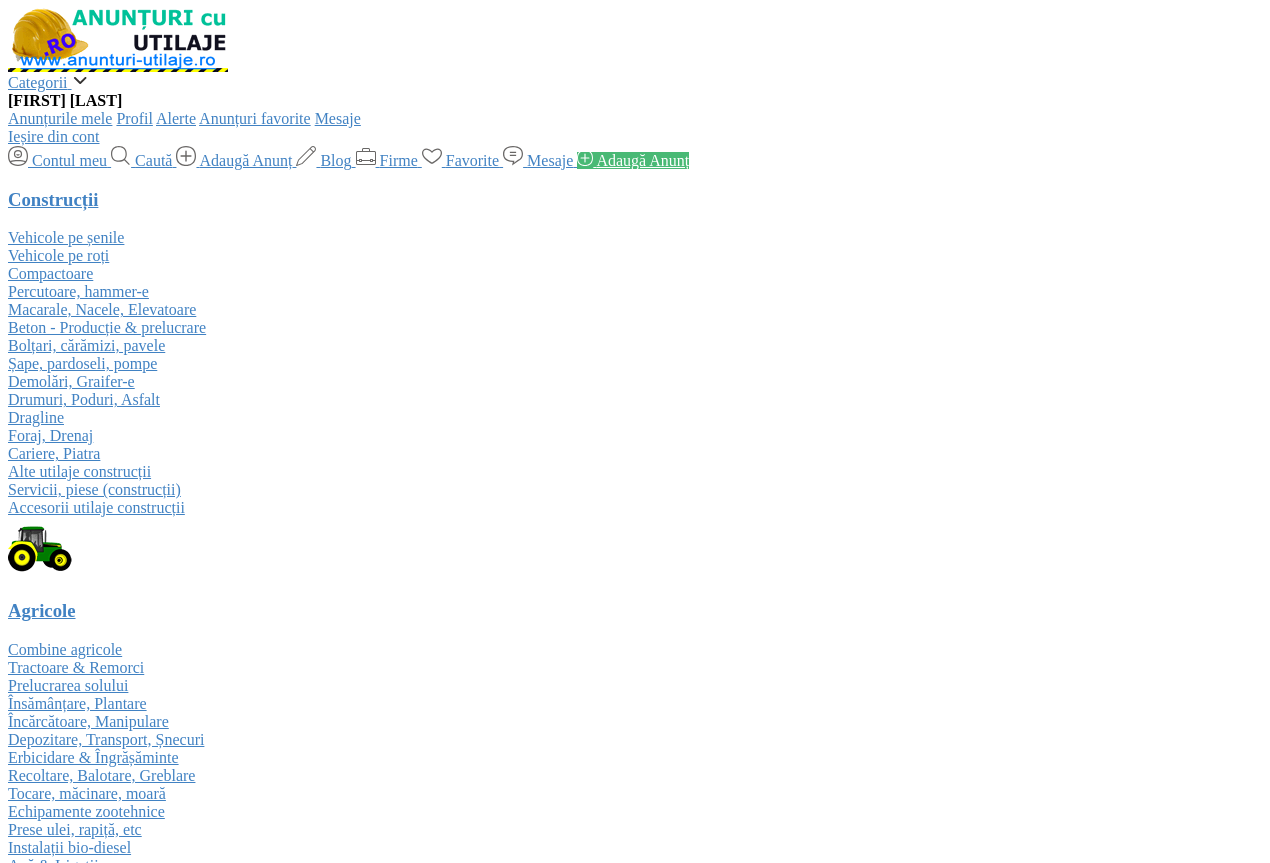 scroll, scrollTop: 0, scrollLeft: 0, axis: both 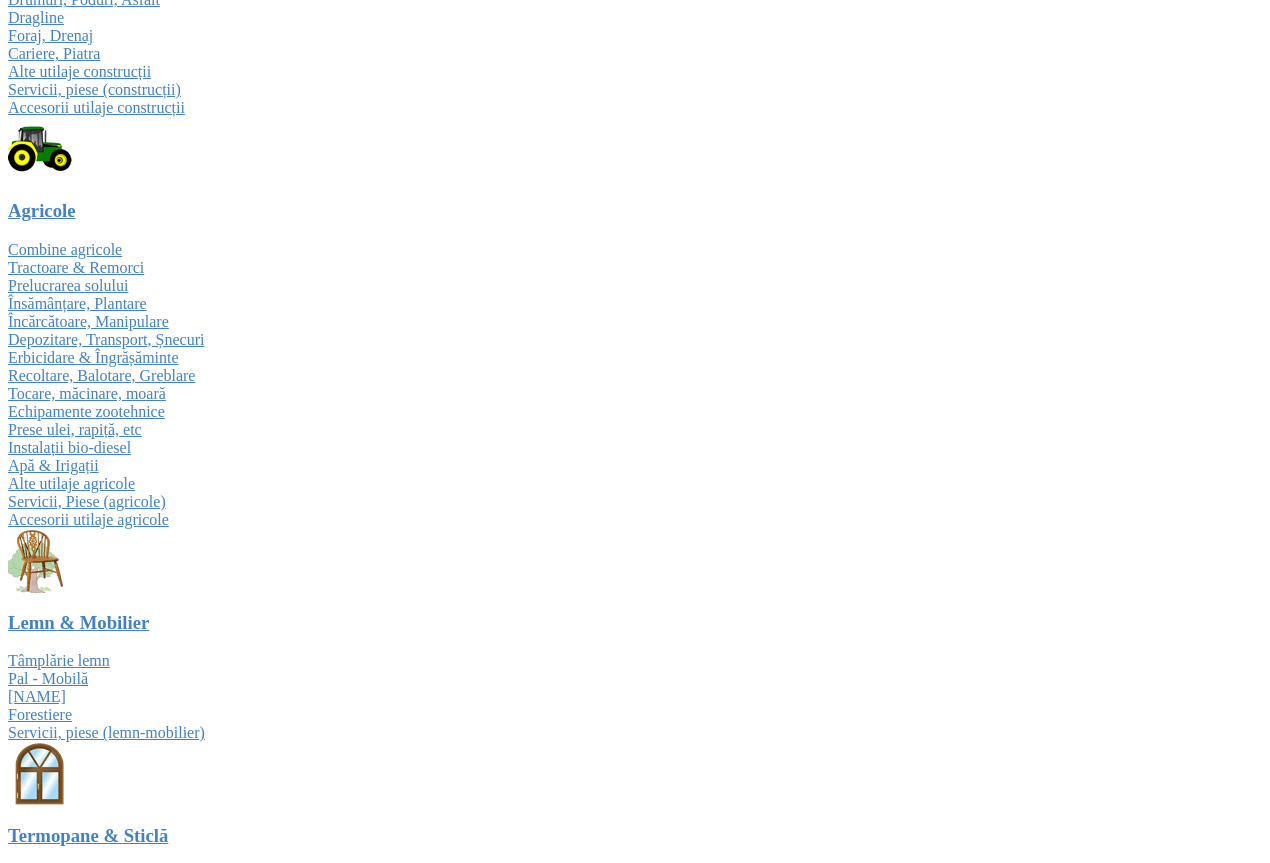 click on "Prelungește" at bounding box center [493, 3238] 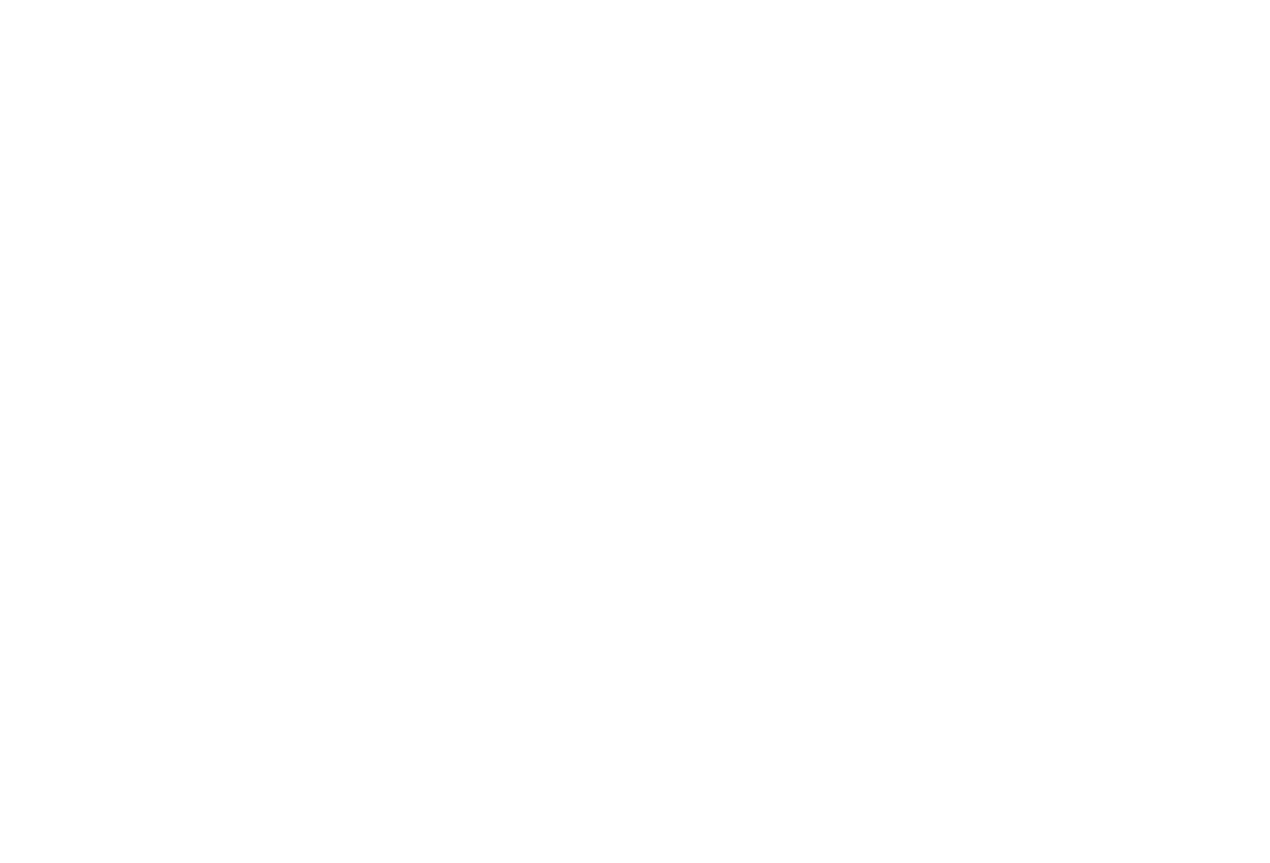 scroll, scrollTop: 0, scrollLeft: 0, axis: both 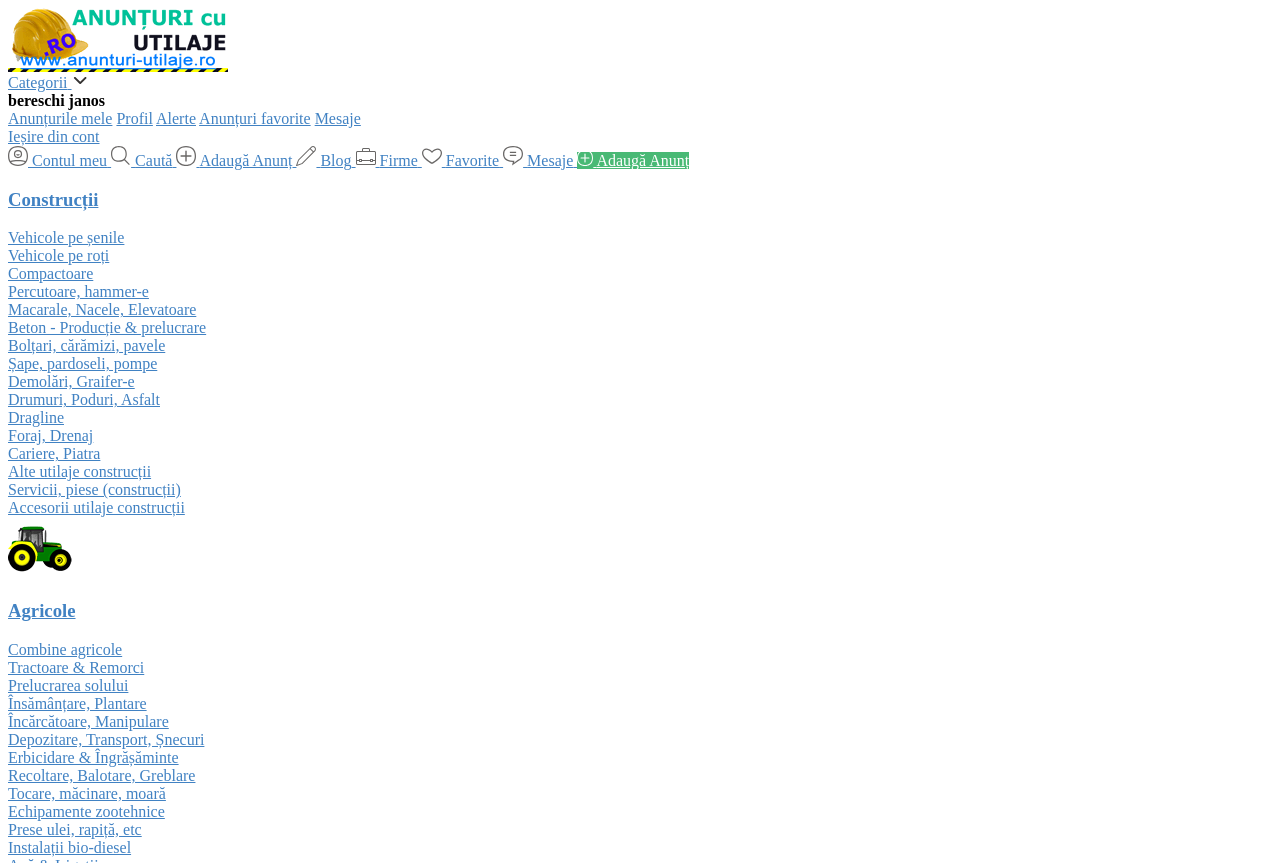 click at bounding box center [18, 156] 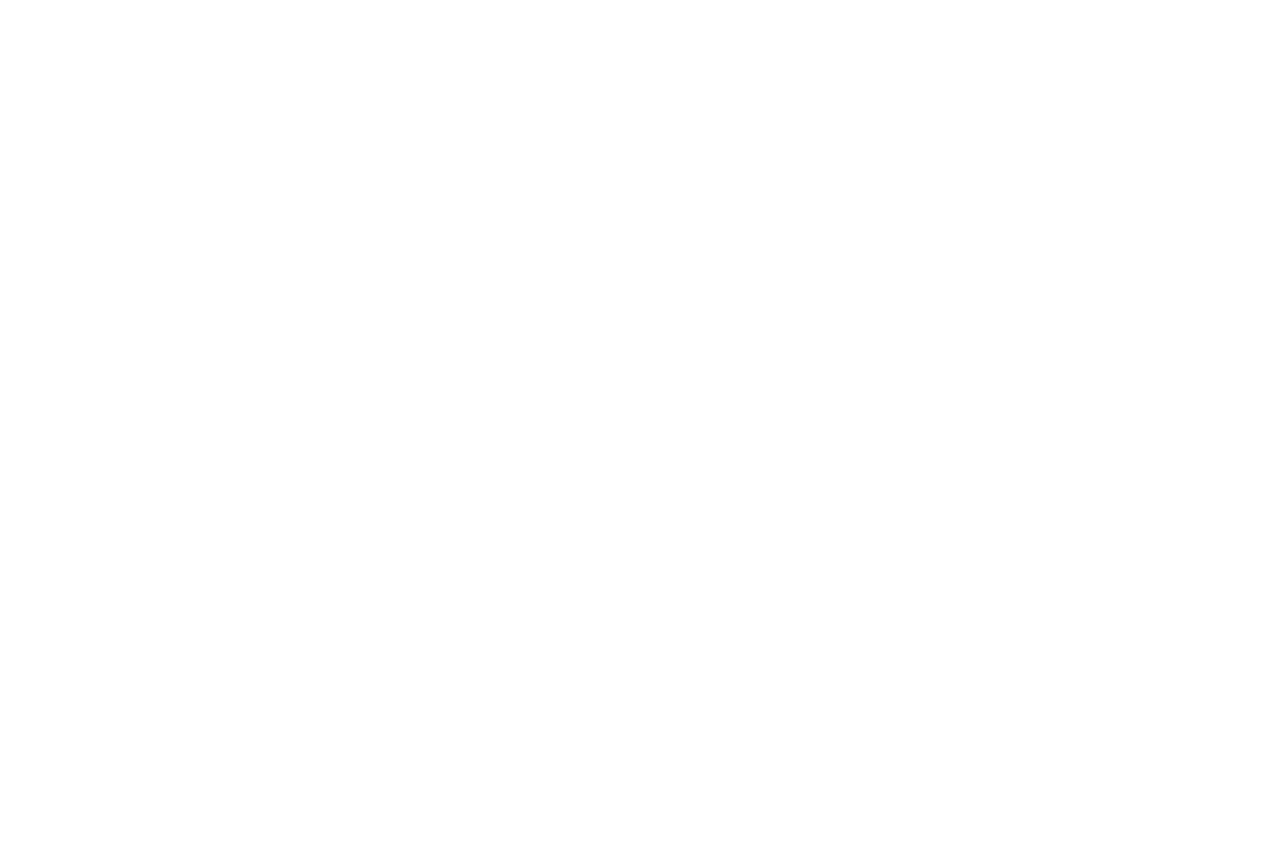 scroll, scrollTop: 0, scrollLeft: 0, axis: both 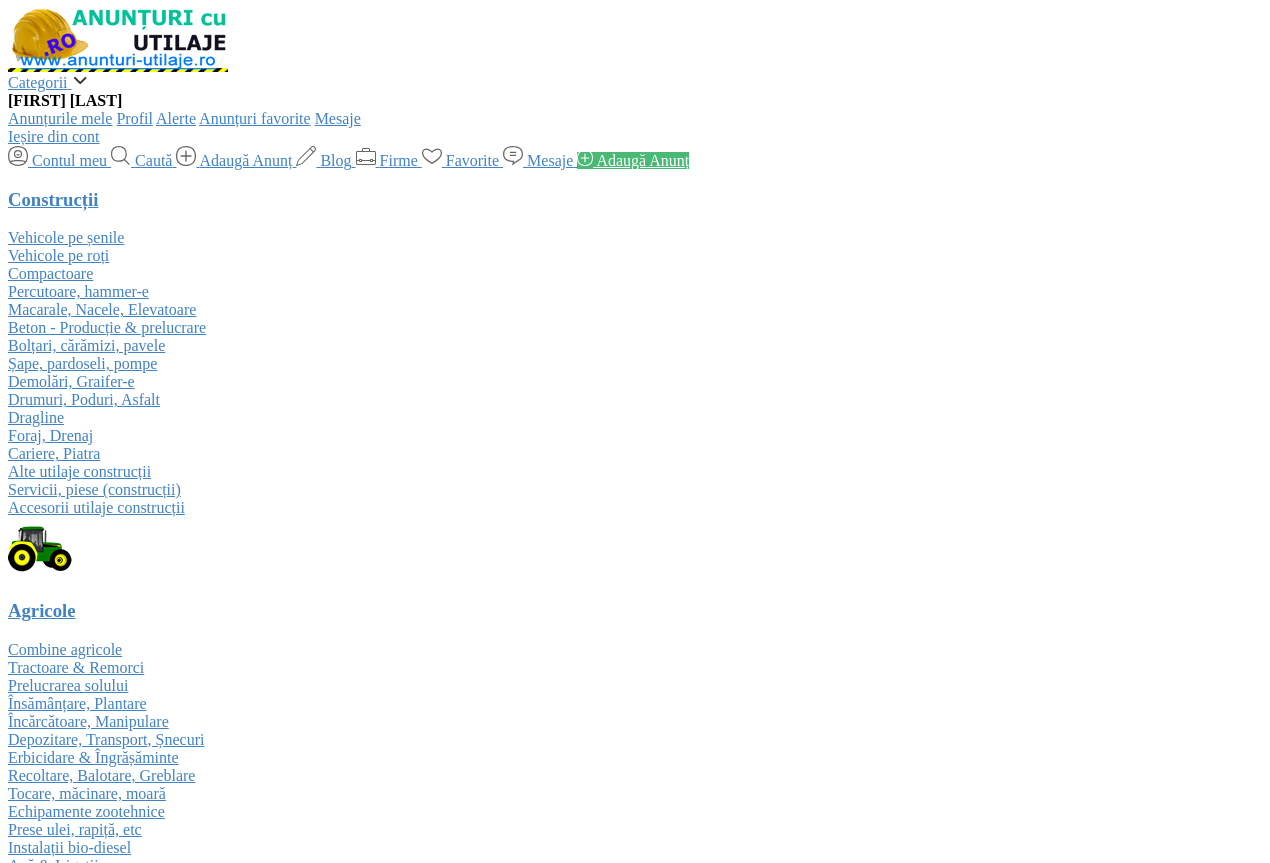 click on "10 anunțuri" at bounding box center (778, 3260) 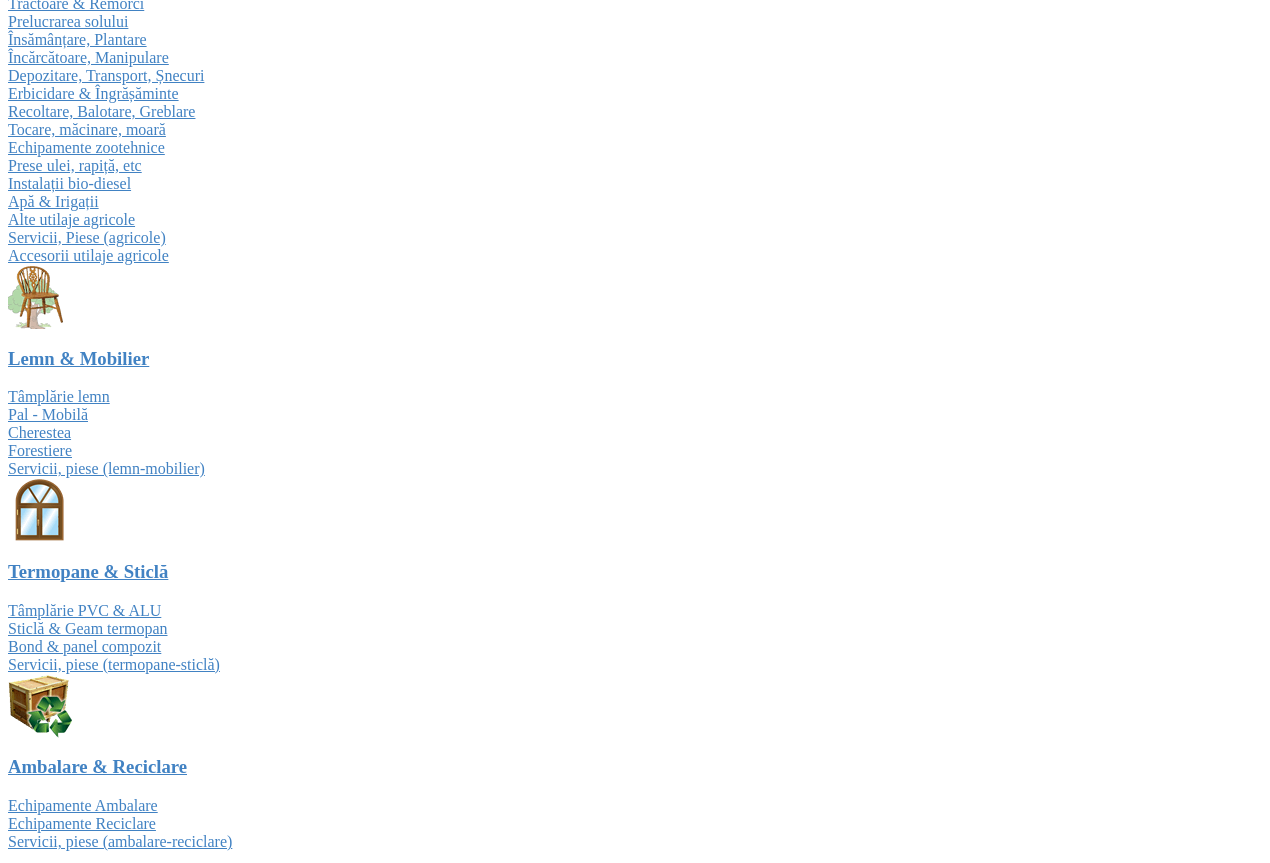 scroll, scrollTop: 600, scrollLeft: 0, axis: vertical 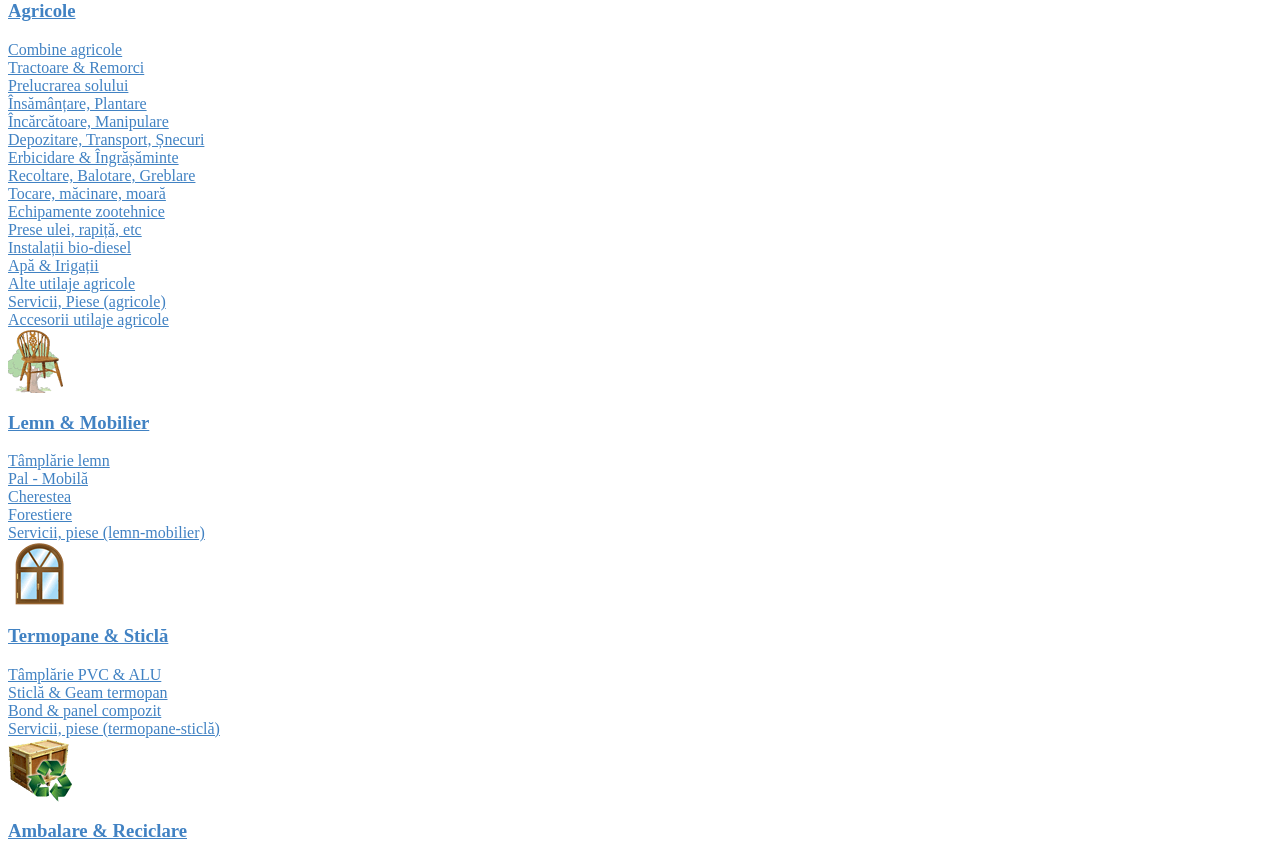 click on "Prelungește" at bounding box center (493, 3164) 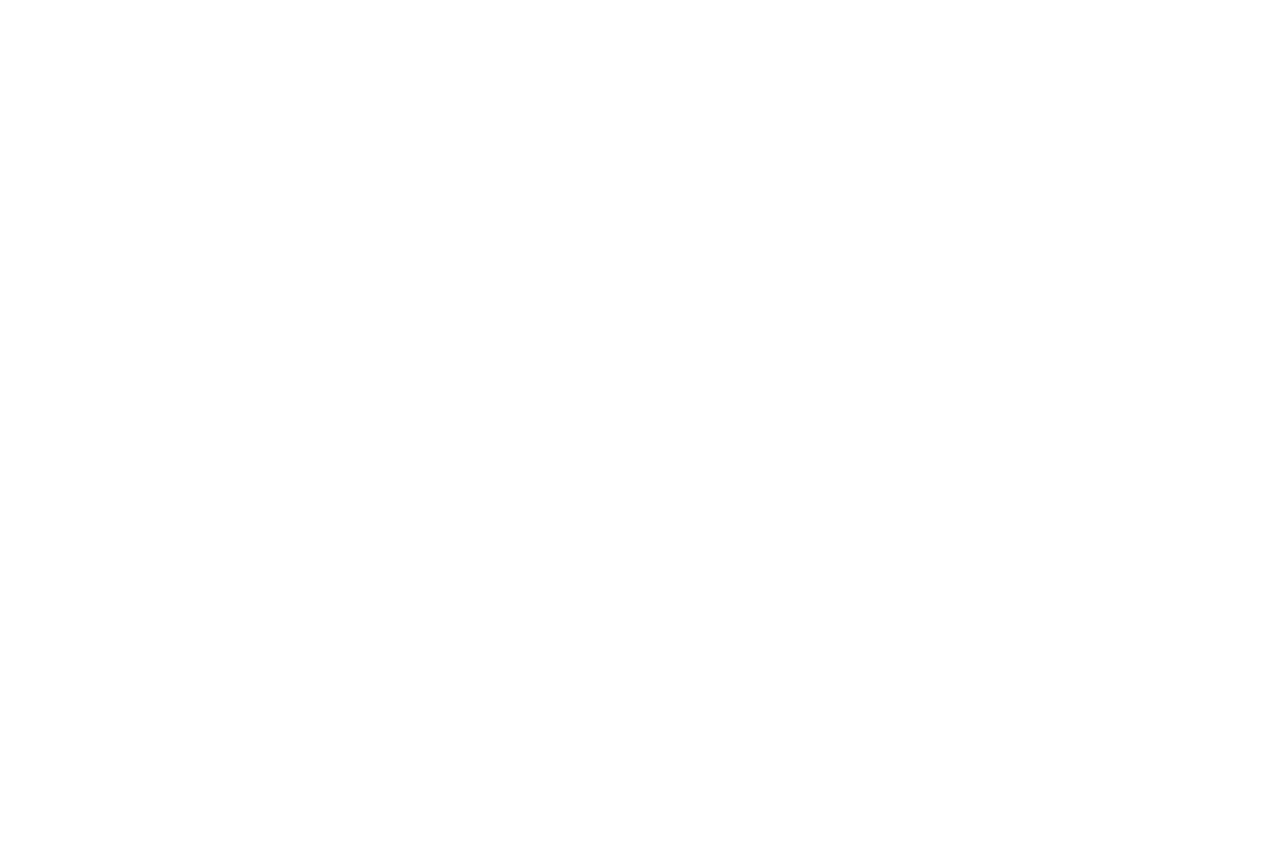 scroll, scrollTop: 0, scrollLeft: 0, axis: both 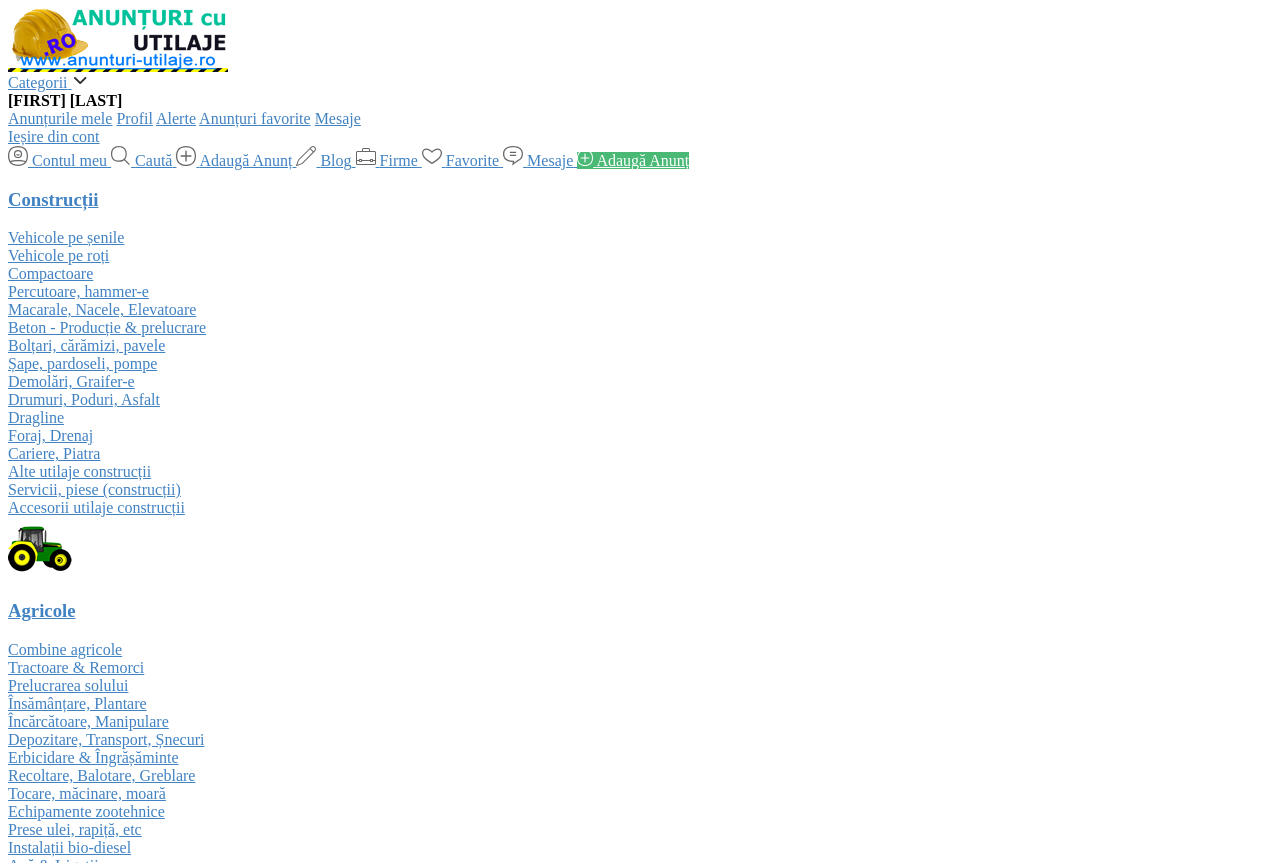 click at bounding box center [18, 160] 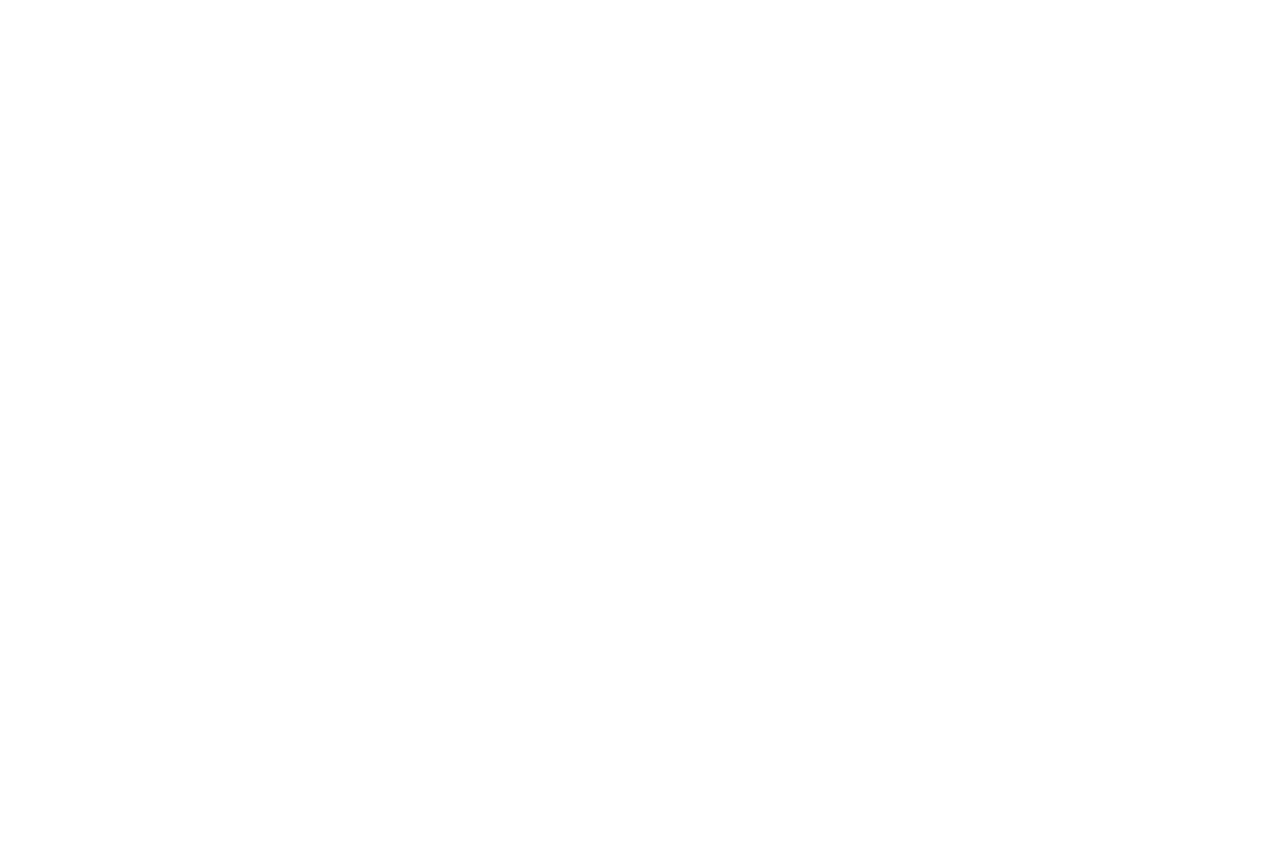 scroll, scrollTop: 0, scrollLeft: 0, axis: both 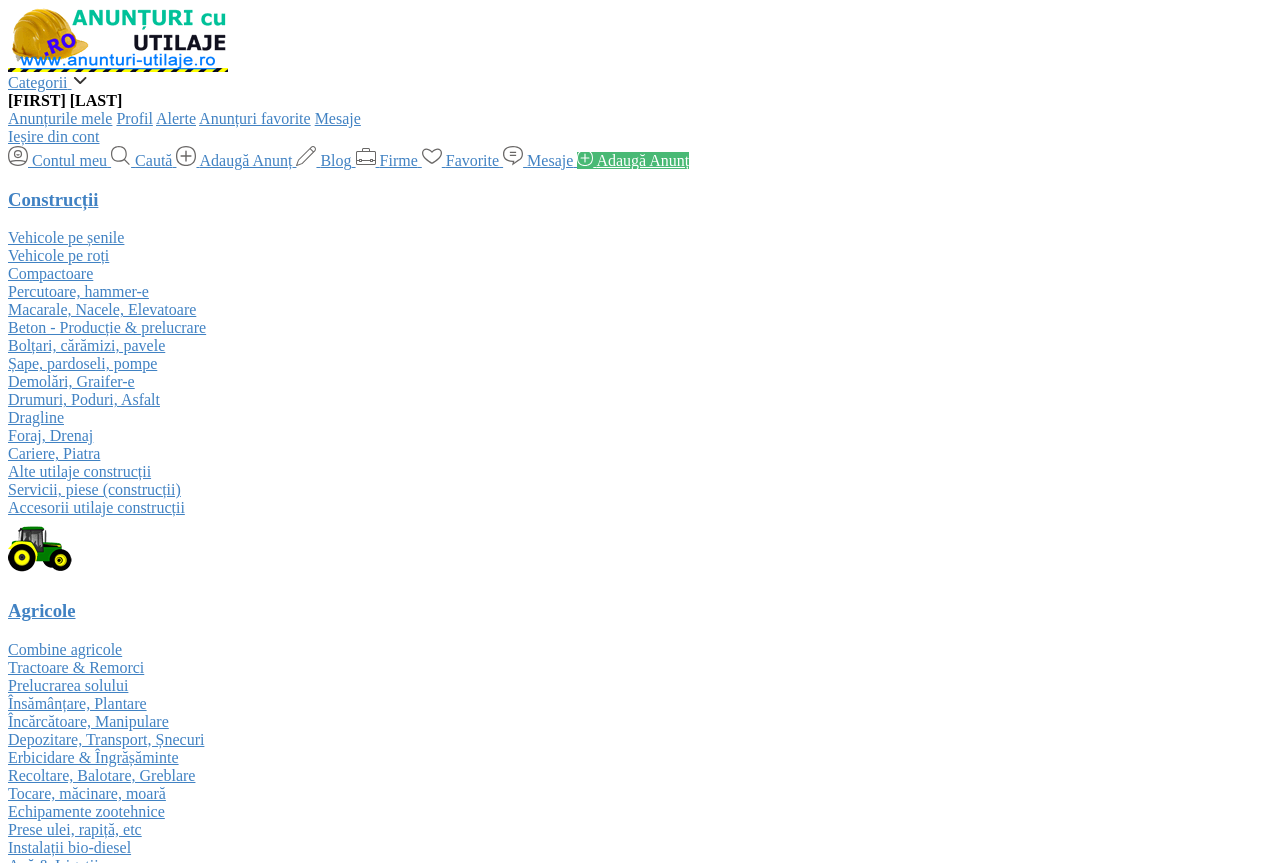 click on "Anunțuri expirate" at bounding box center (676, 3260) 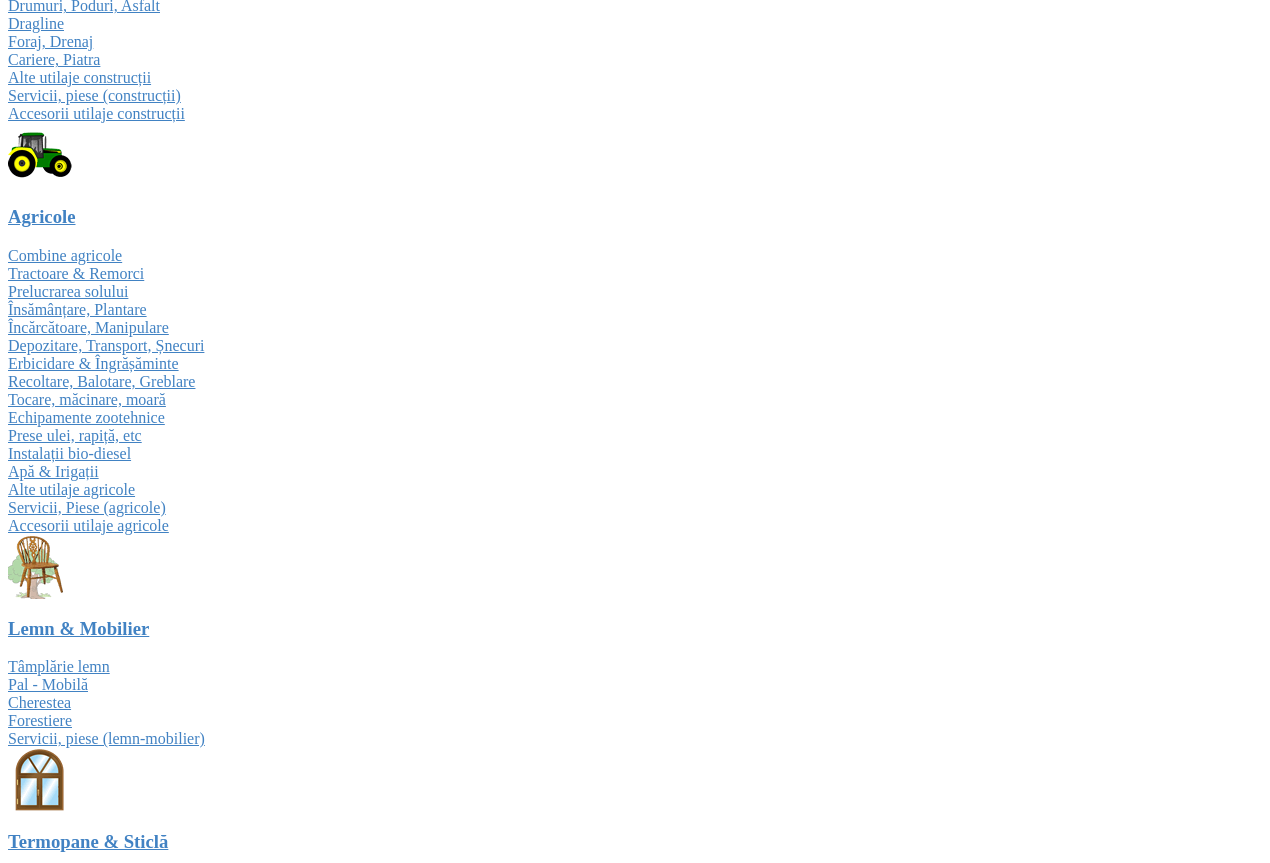 scroll, scrollTop: 400, scrollLeft: 0, axis: vertical 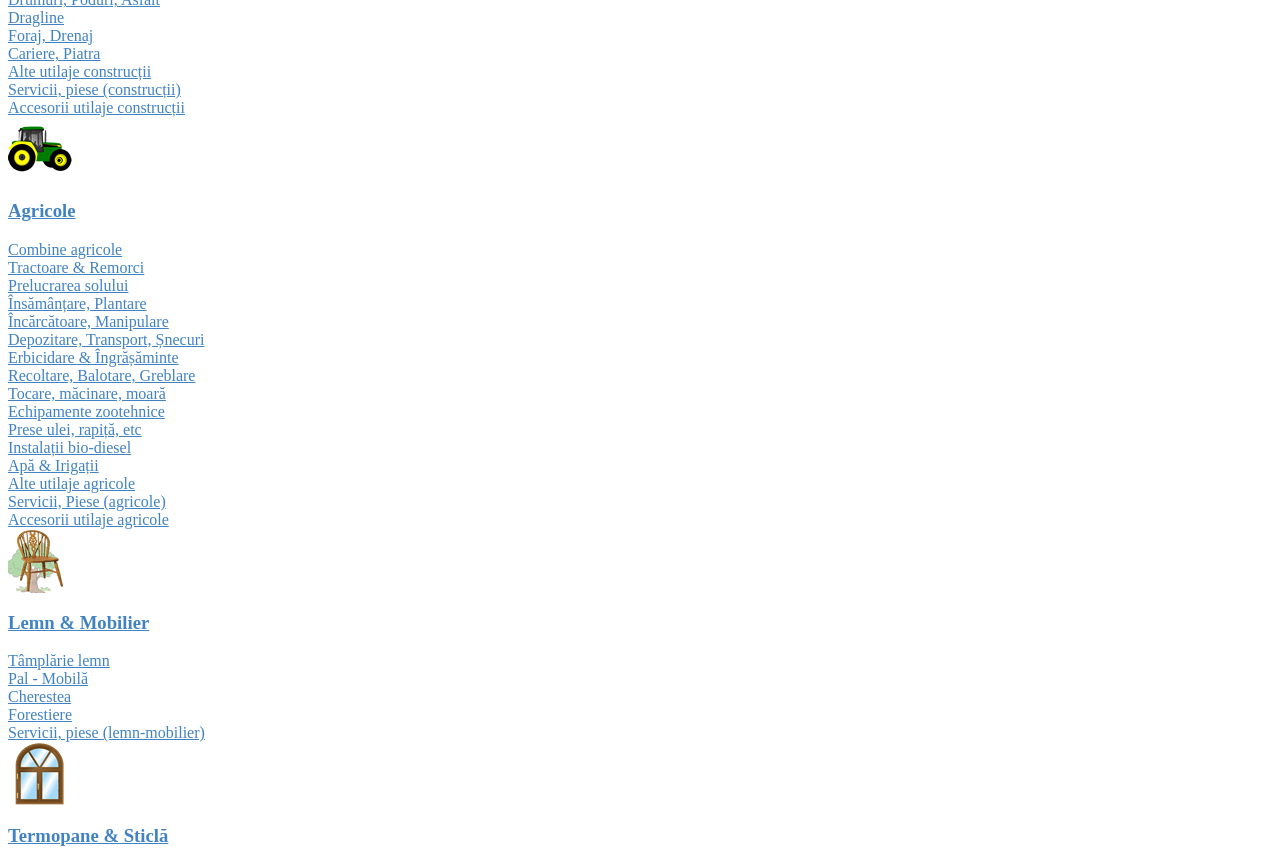 click on "Prelungește" at bounding box center (493, 3364) 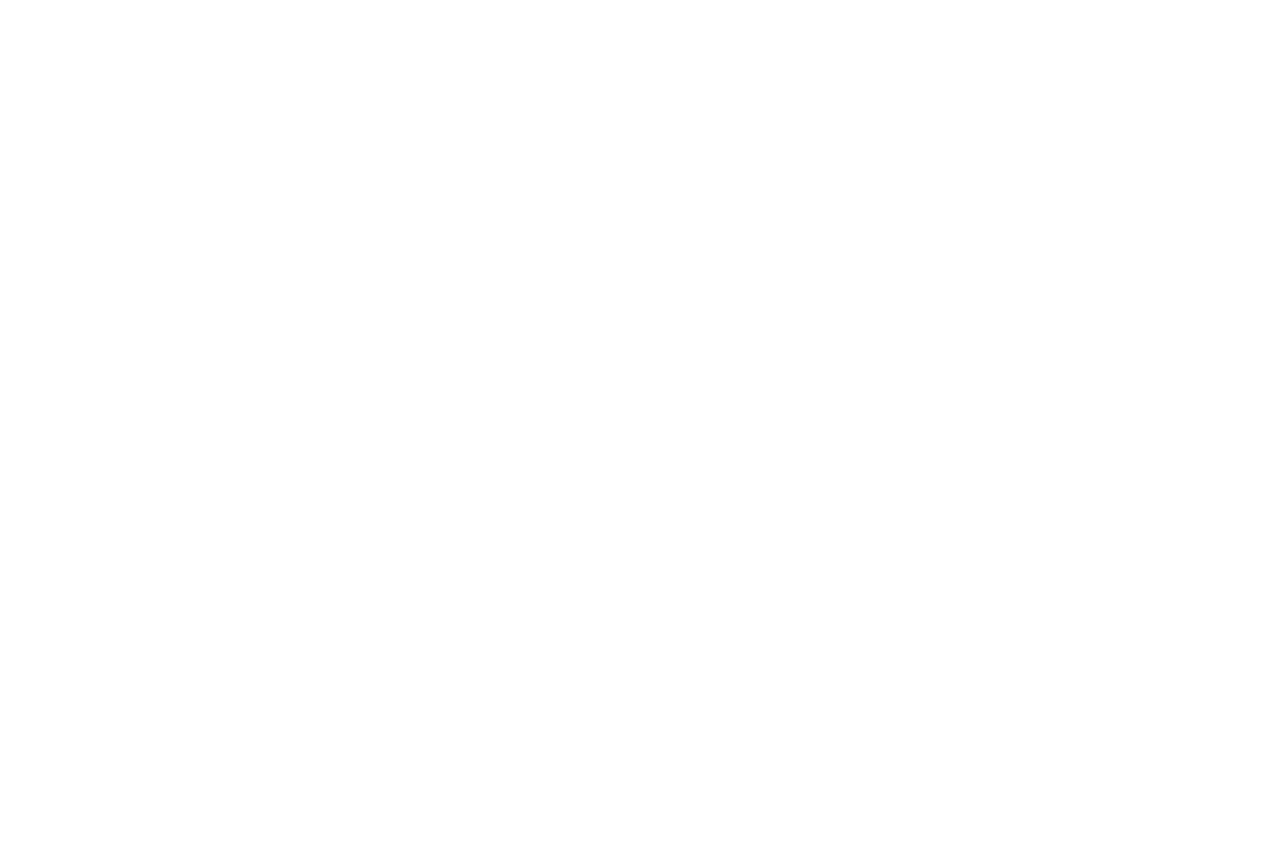 scroll, scrollTop: 0, scrollLeft: 0, axis: both 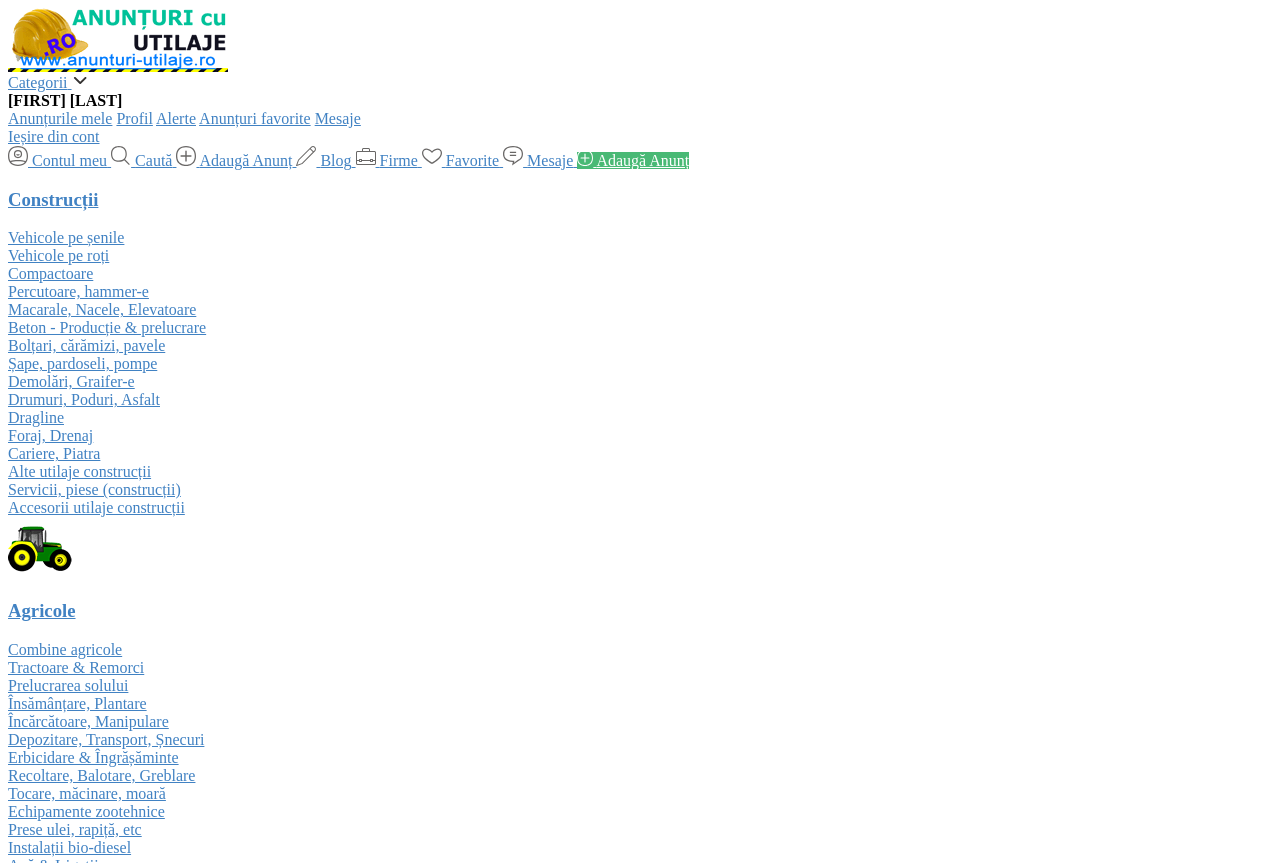 click on "8 anunțuri" at bounding box center [774, 3278] 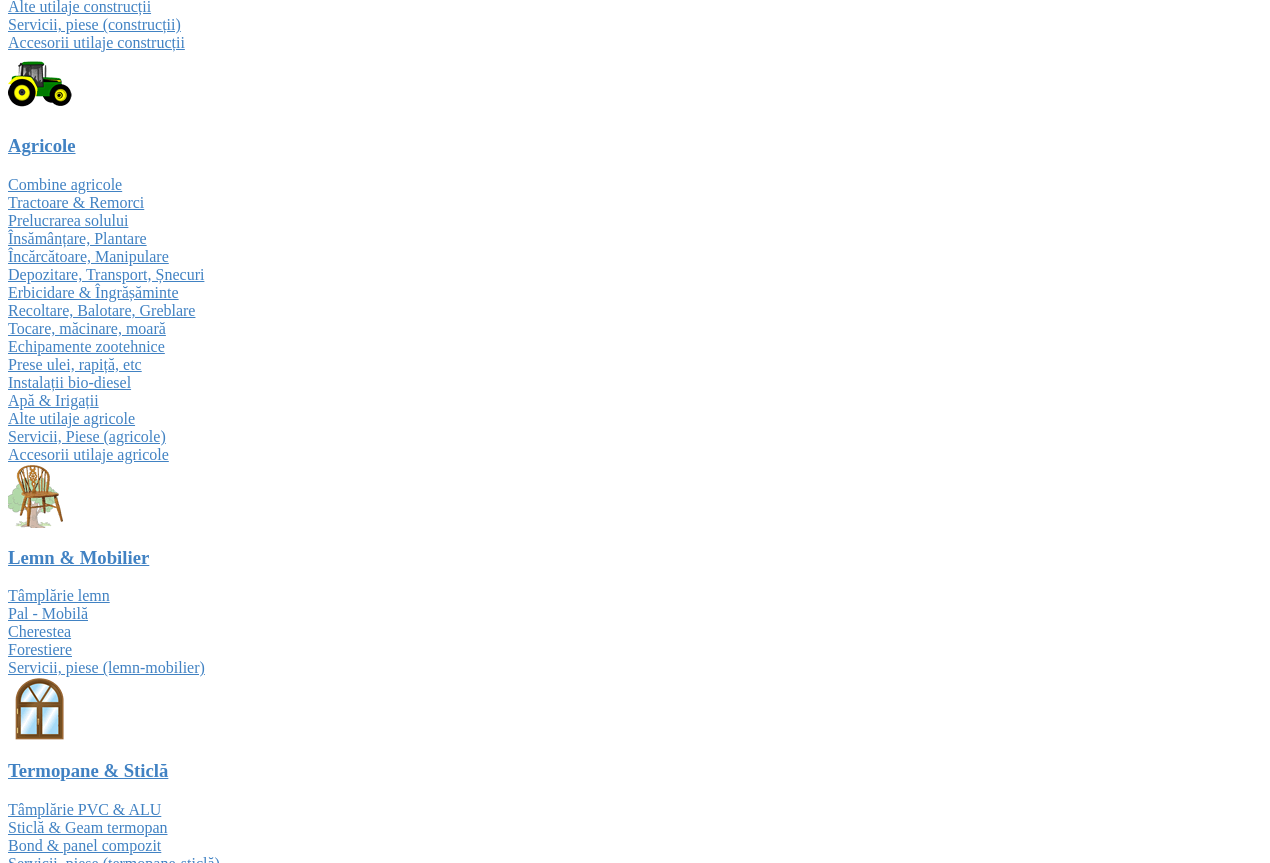 scroll, scrollTop: 500, scrollLeft: 0, axis: vertical 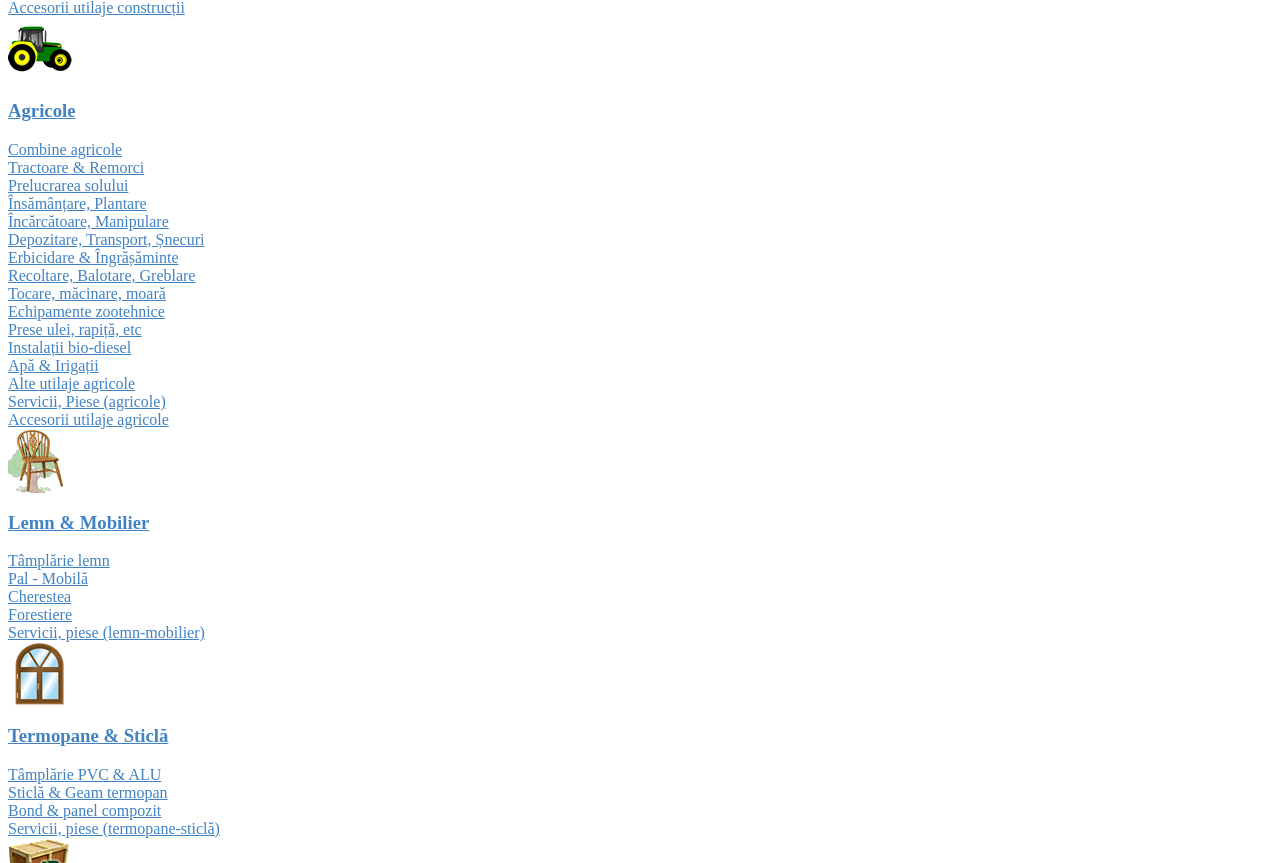 click on "Prelungește" at bounding box center [493, 3264] 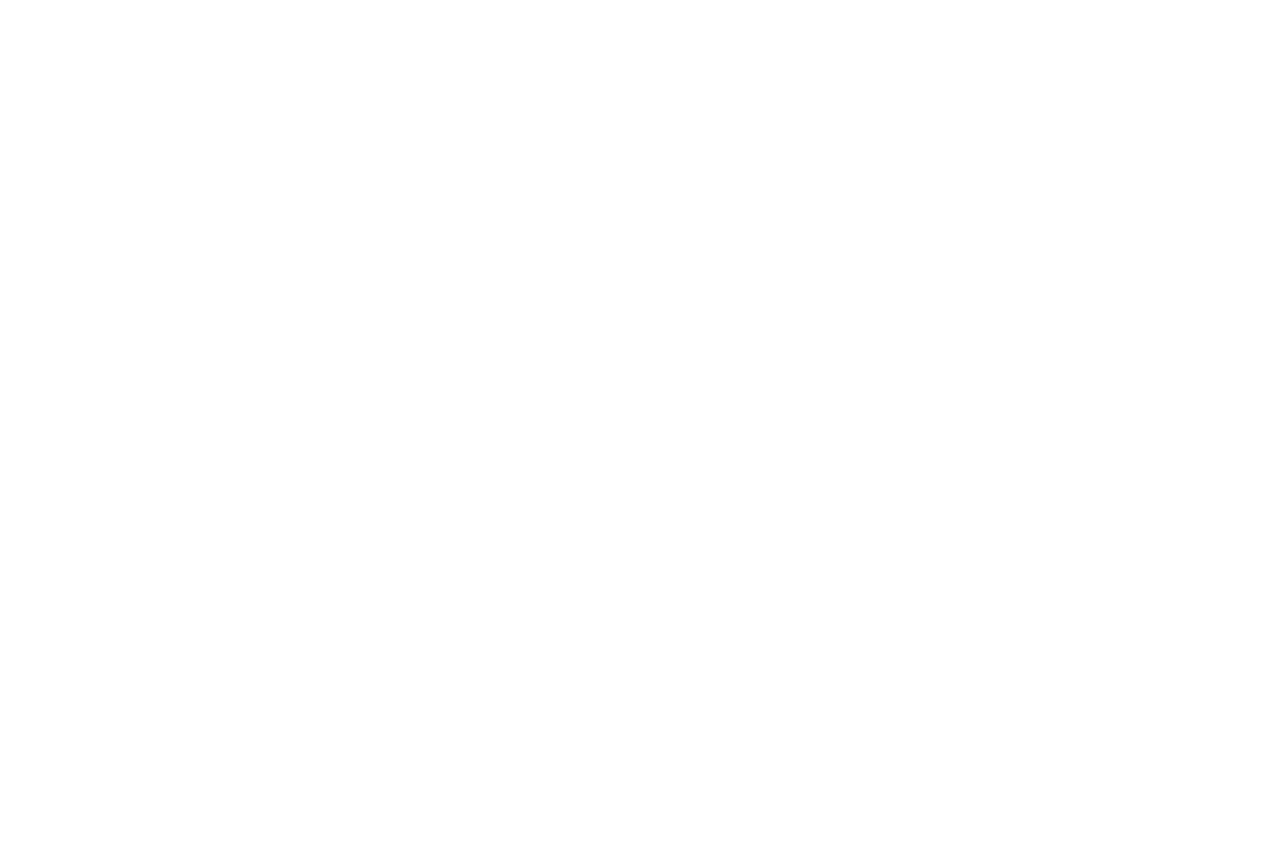 scroll, scrollTop: 0, scrollLeft: 0, axis: both 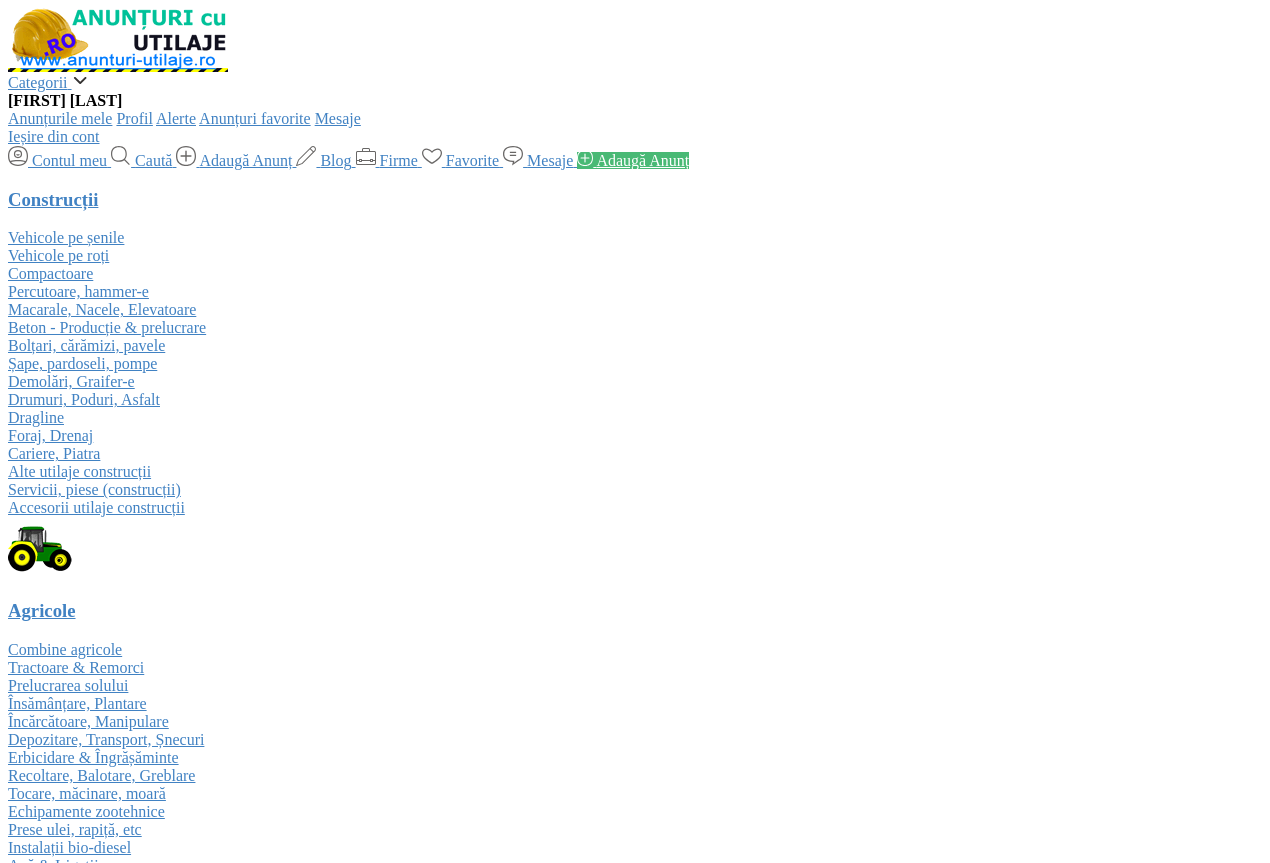 click on "Anunțuri expirate" at bounding box center (676, 3278) 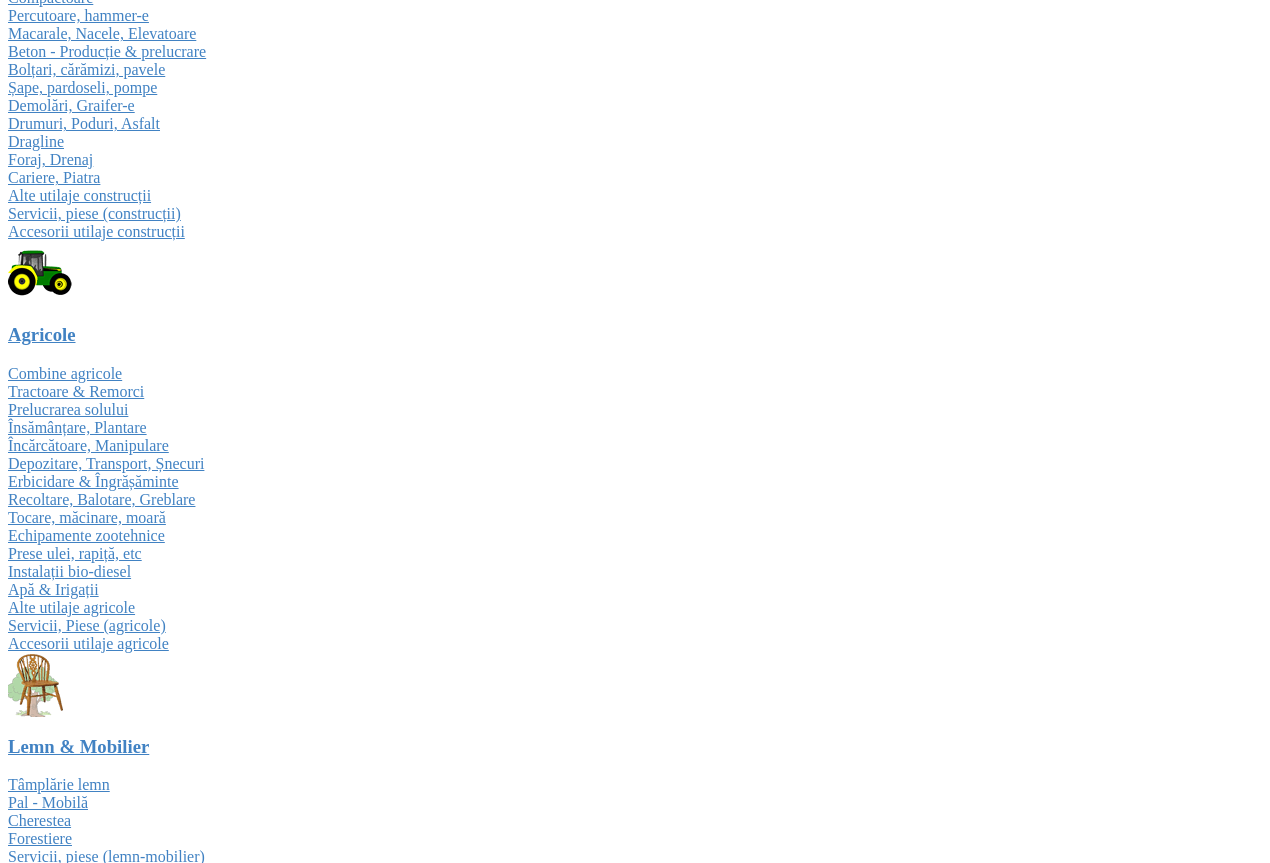 scroll, scrollTop: 300, scrollLeft: 0, axis: vertical 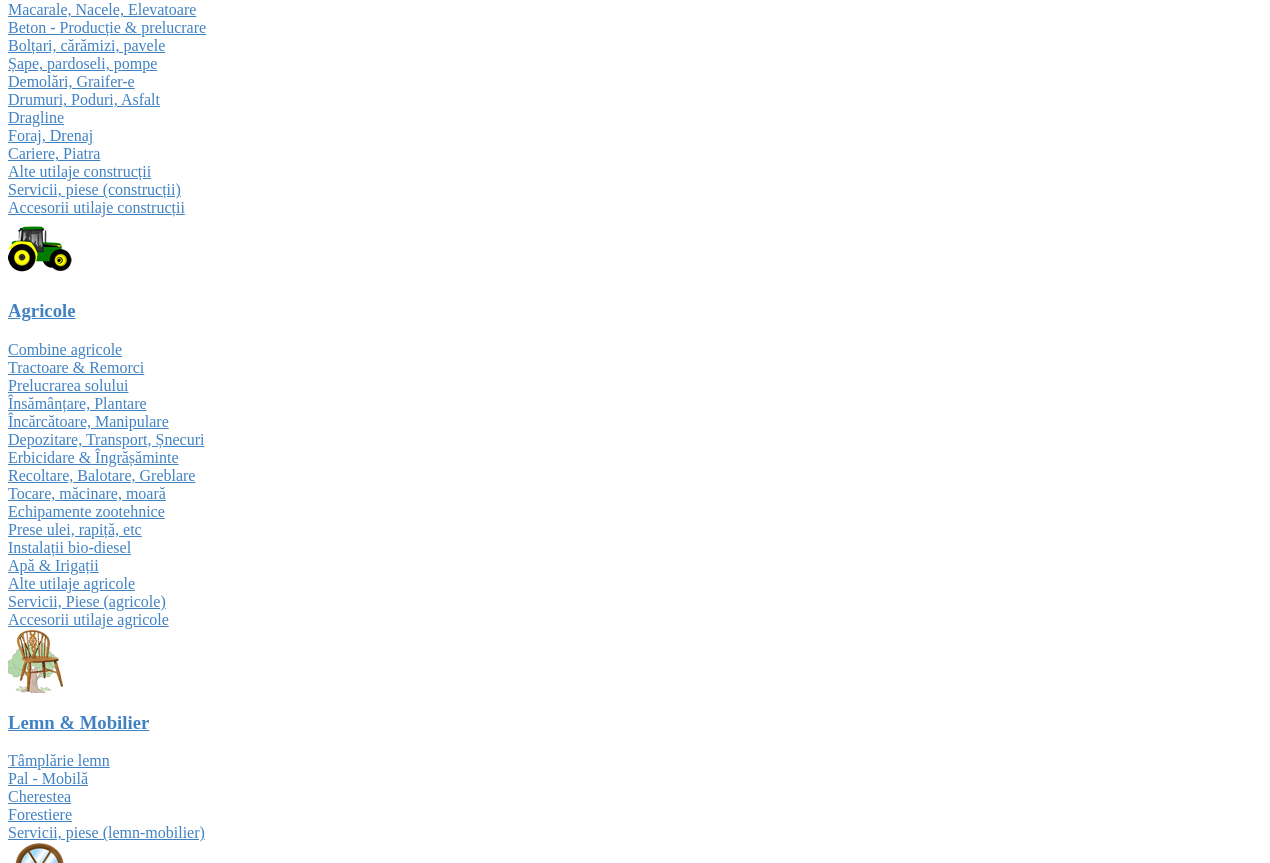 click on "Prelungește" at bounding box center (493, 3338) 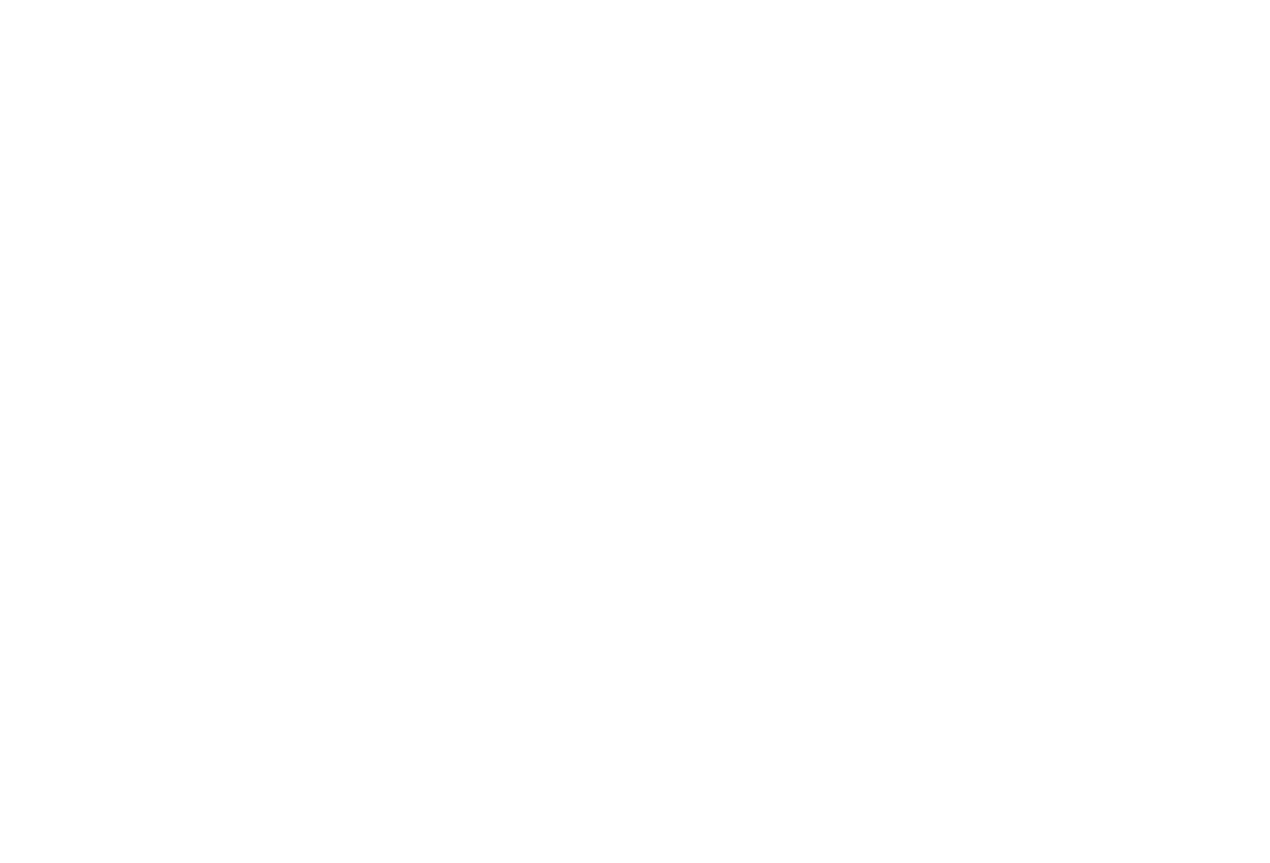scroll, scrollTop: 0, scrollLeft: 0, axis: both 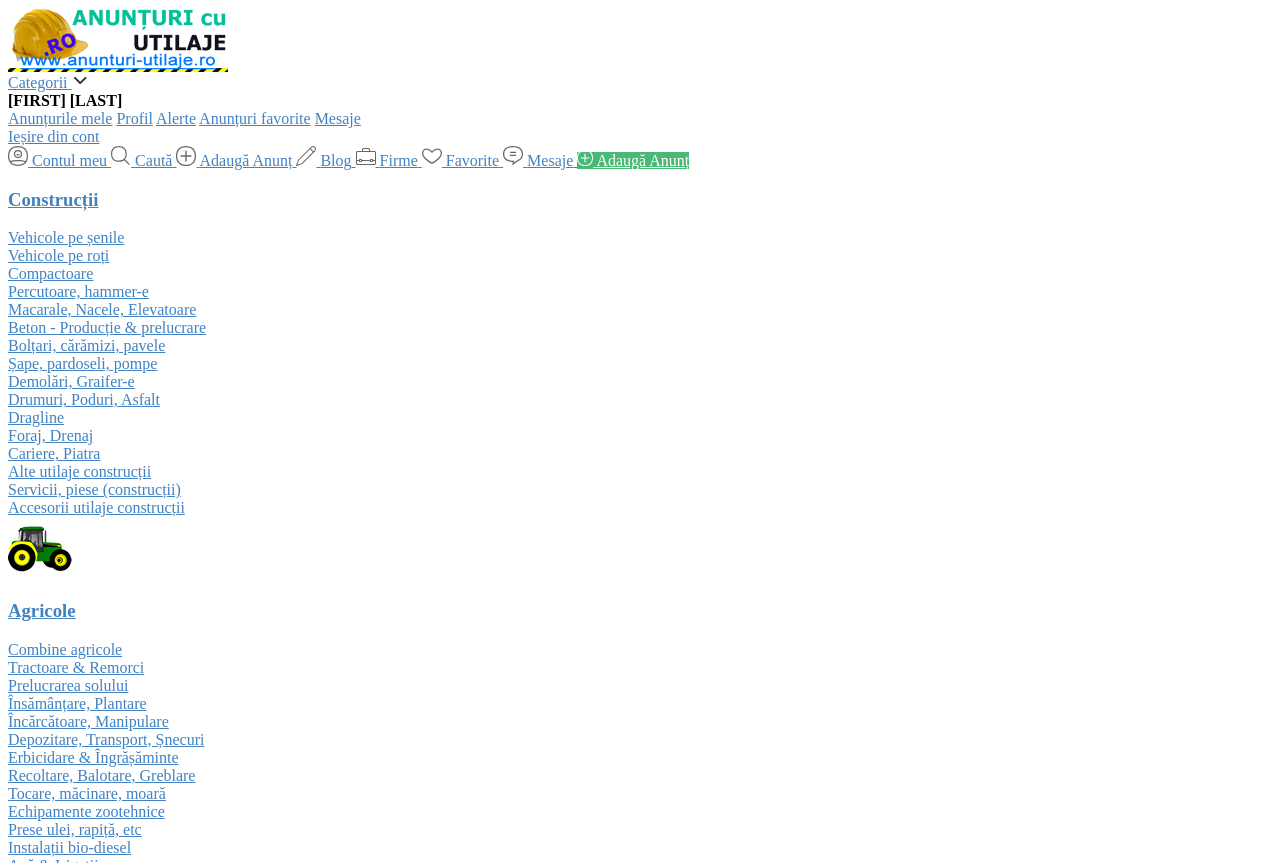 click at bounding box center (18, 156) 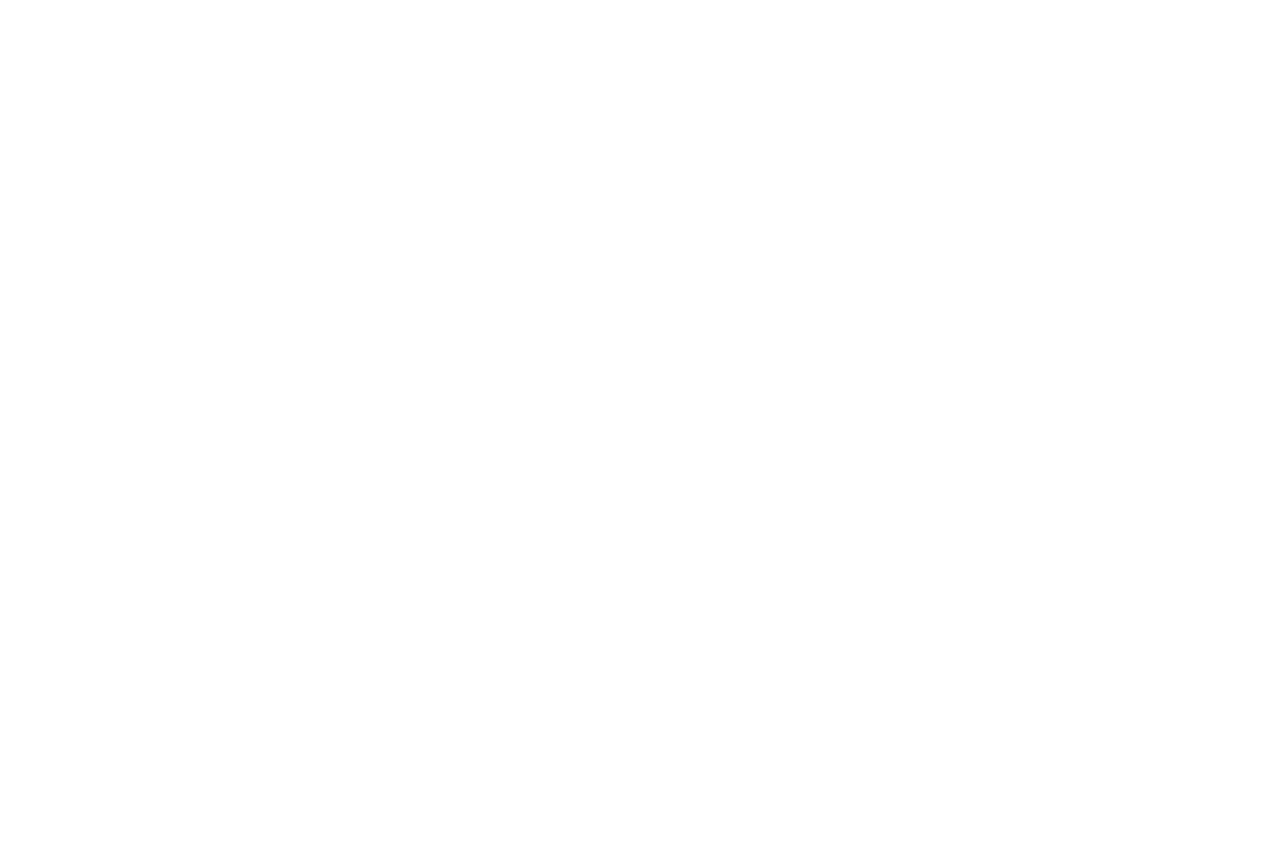 scroll, scrollTop: 0, scrollLeft: 0, axis: both 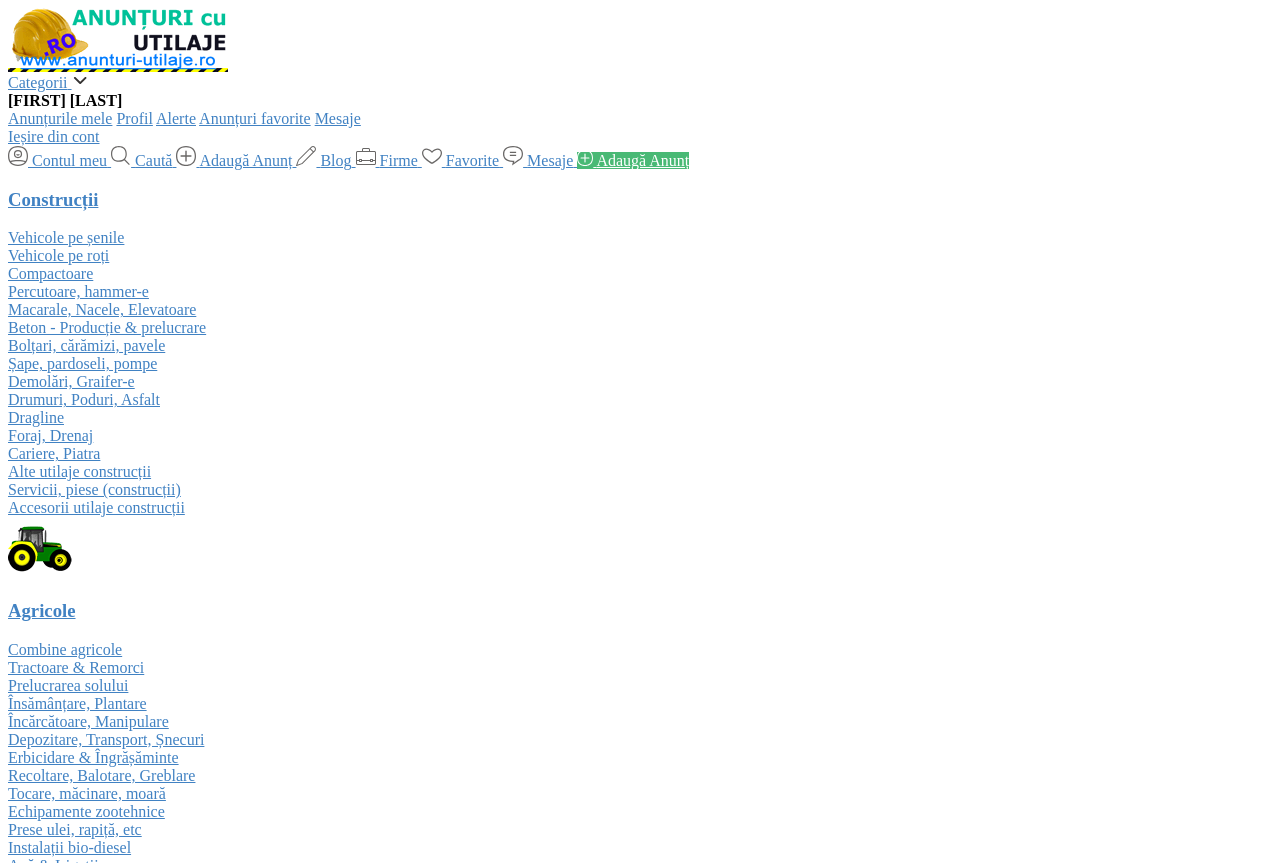 click on "Anunțuri expirate" at bounding box center (676, 3260) 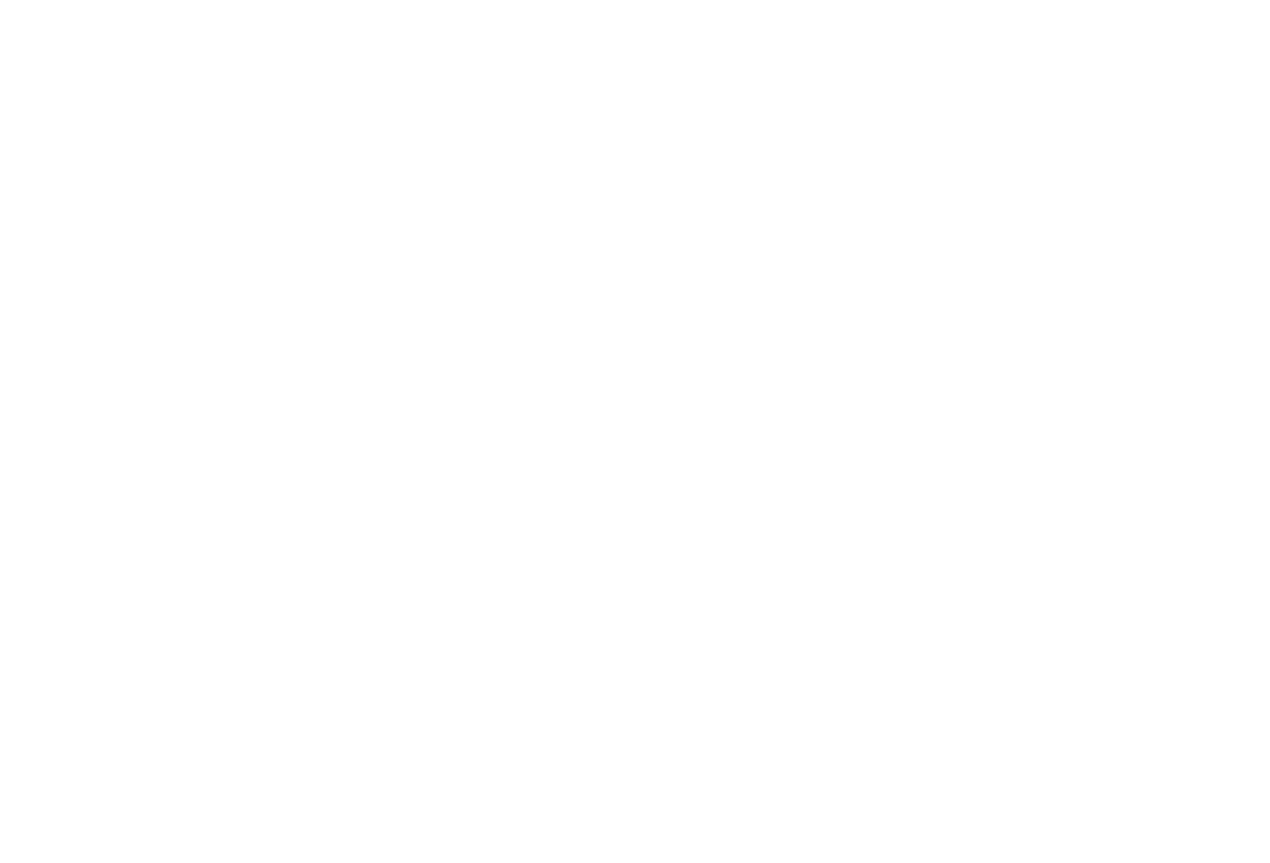 scroll, scrollTop: 0, scrollLeft: 0, axis: both 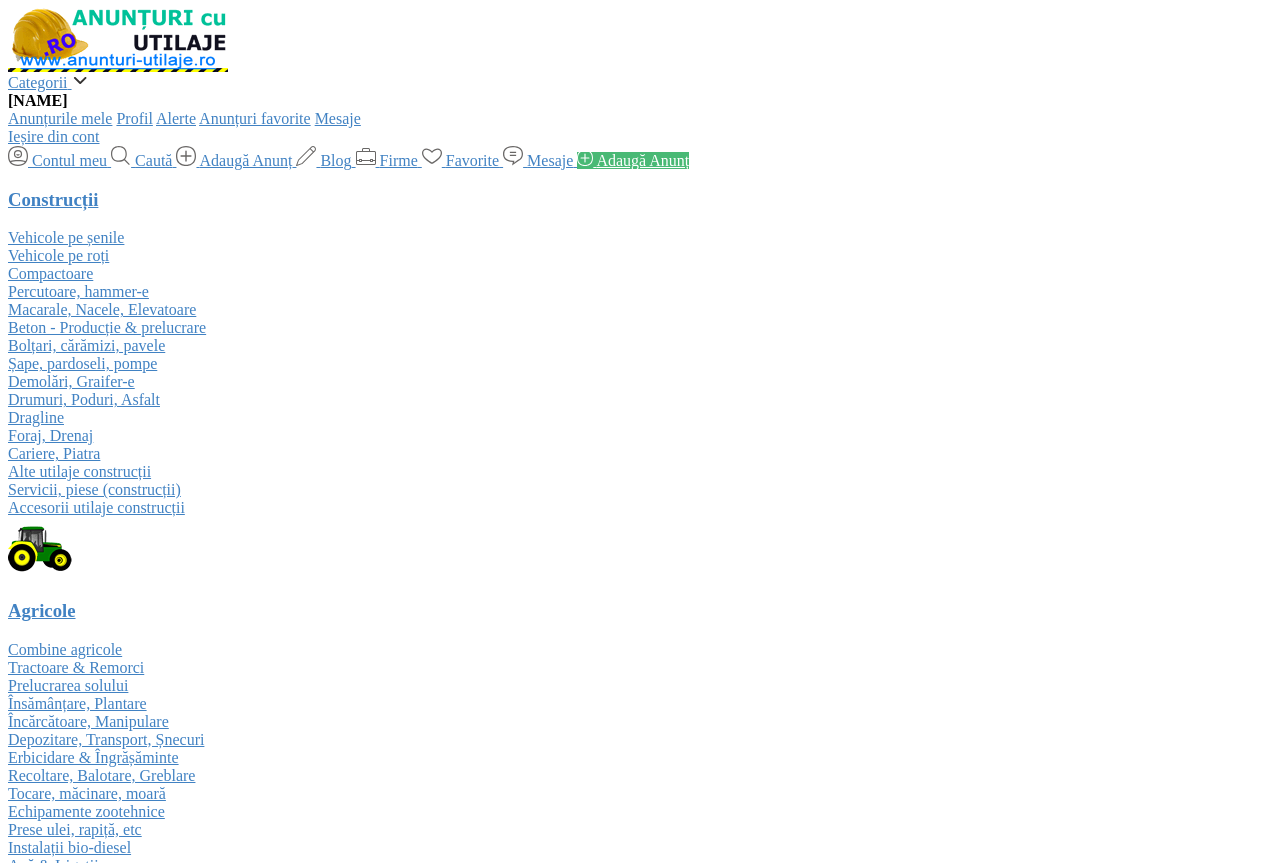 click on "Prelungește" at bounding box center (493, 3512) 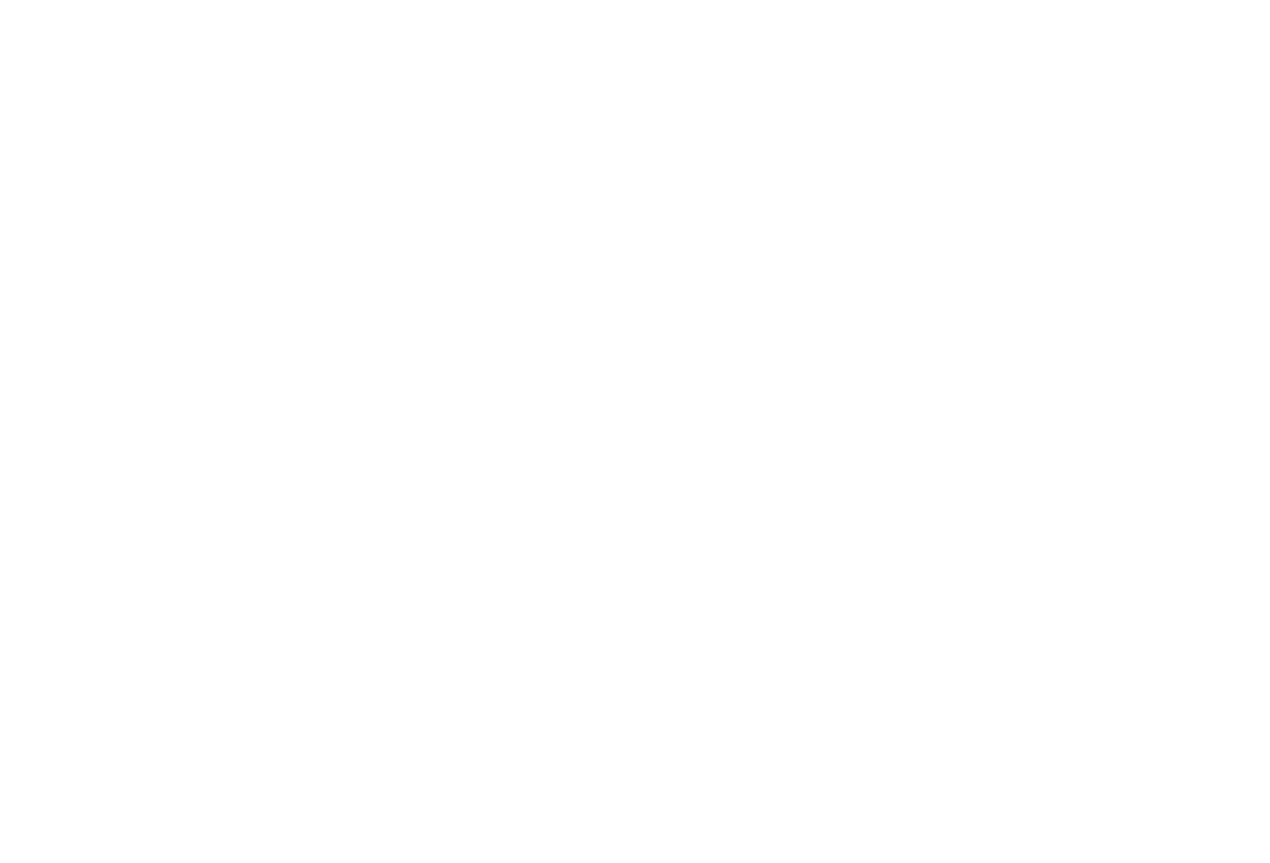 scroll, scrollTop: 0, scrollLeft: 0, axis: both 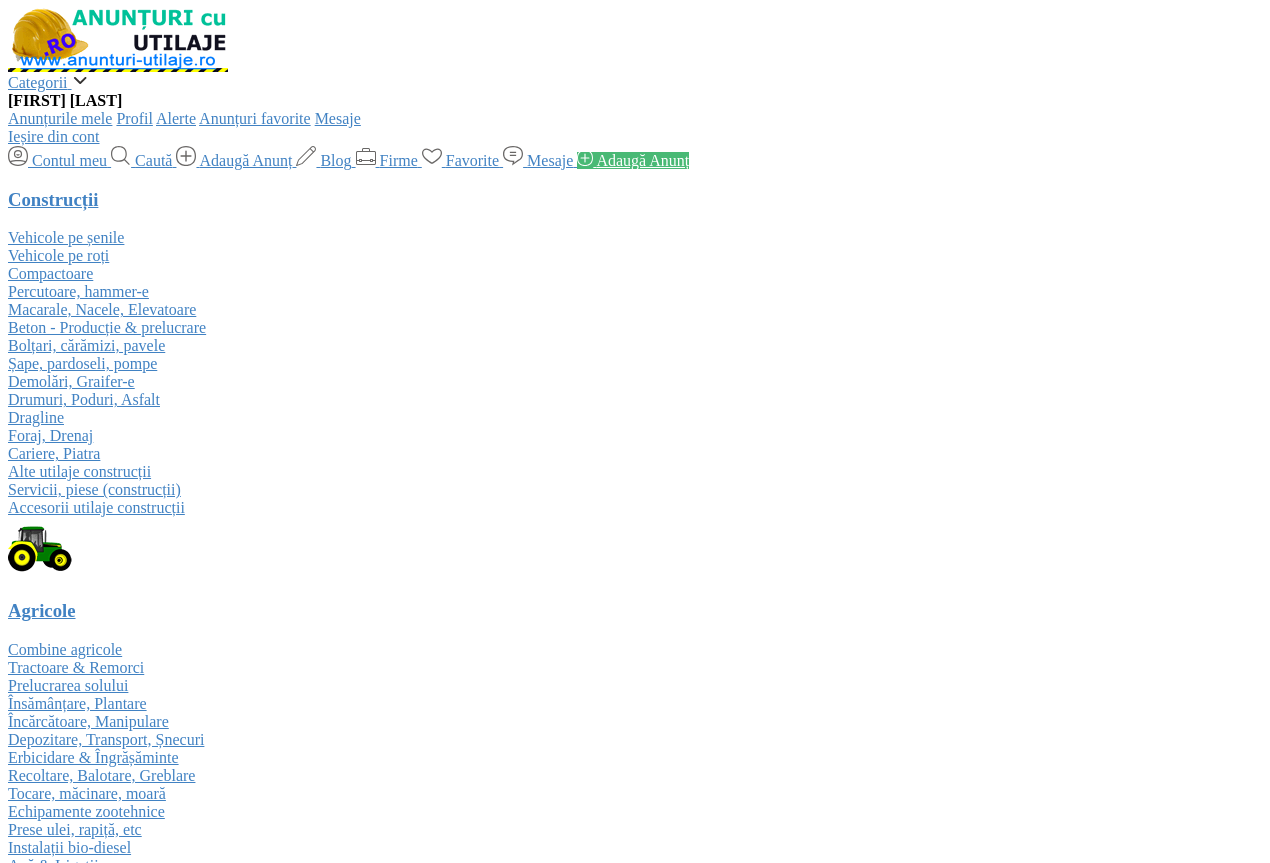 click on "Anunțuri expirate
[NUMBER] anunțuri" at bounding box center (773, 3278) 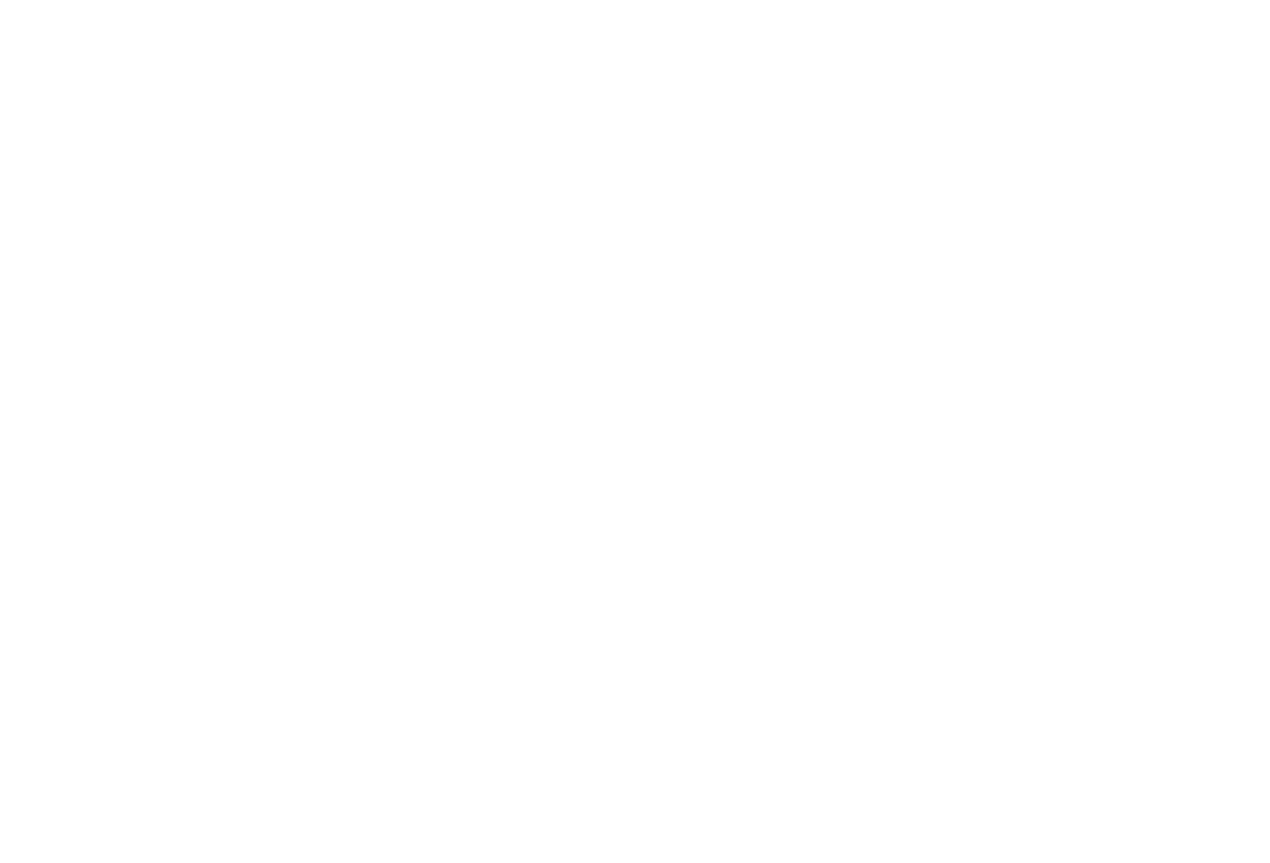 scroll, scrollTop: 0, scrollLeft: 0, axis: both 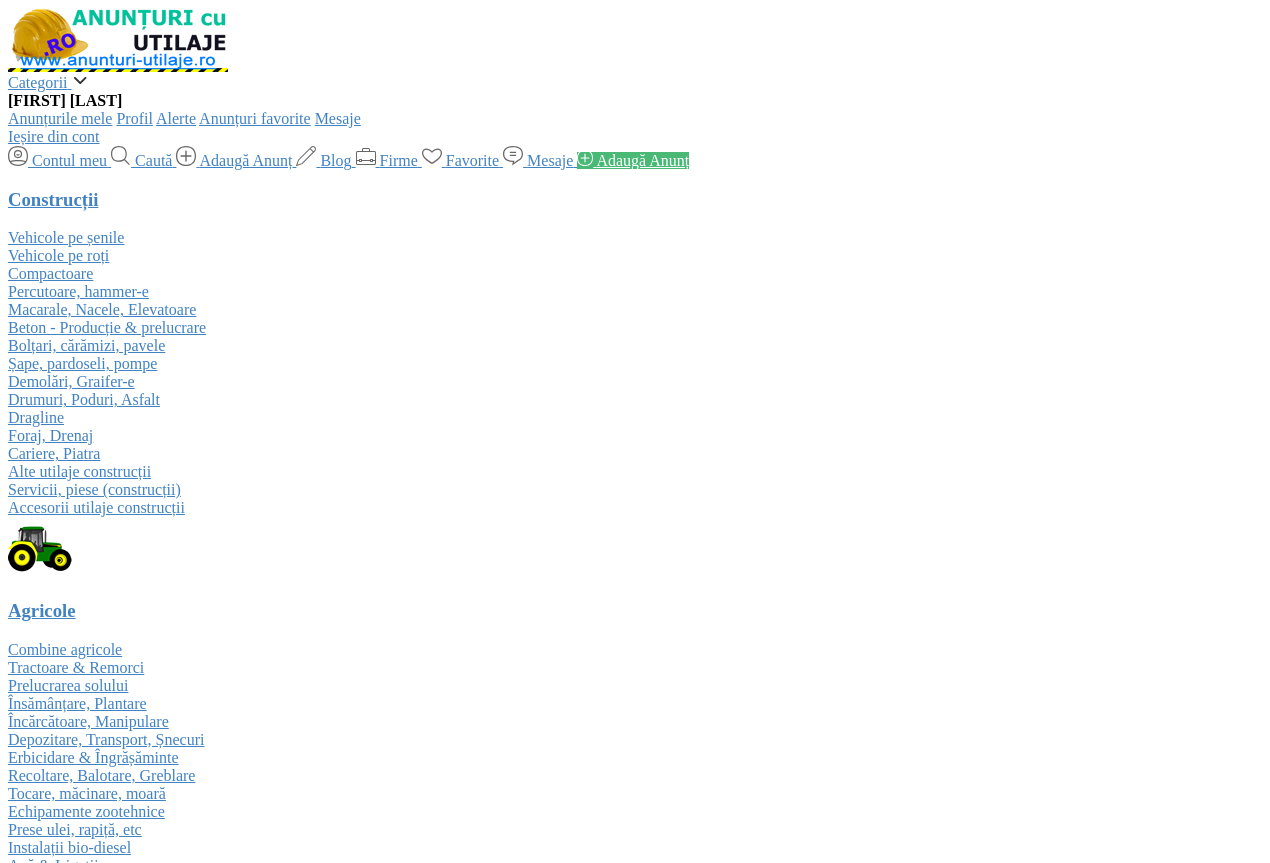 click on "Prelungește" at bounding box center (493, 3386) 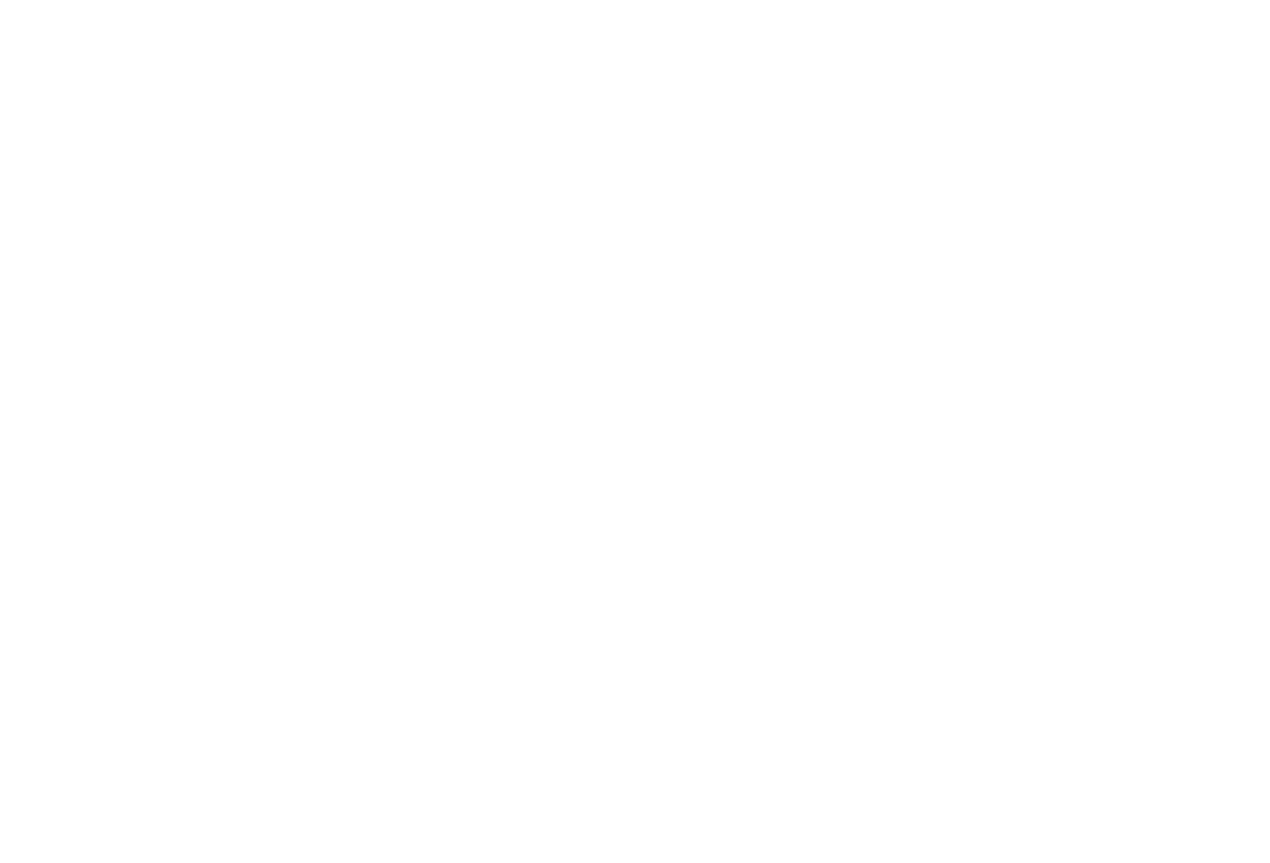 scroll, scrollTop: 0, scrollLeft: 0, axis: both 